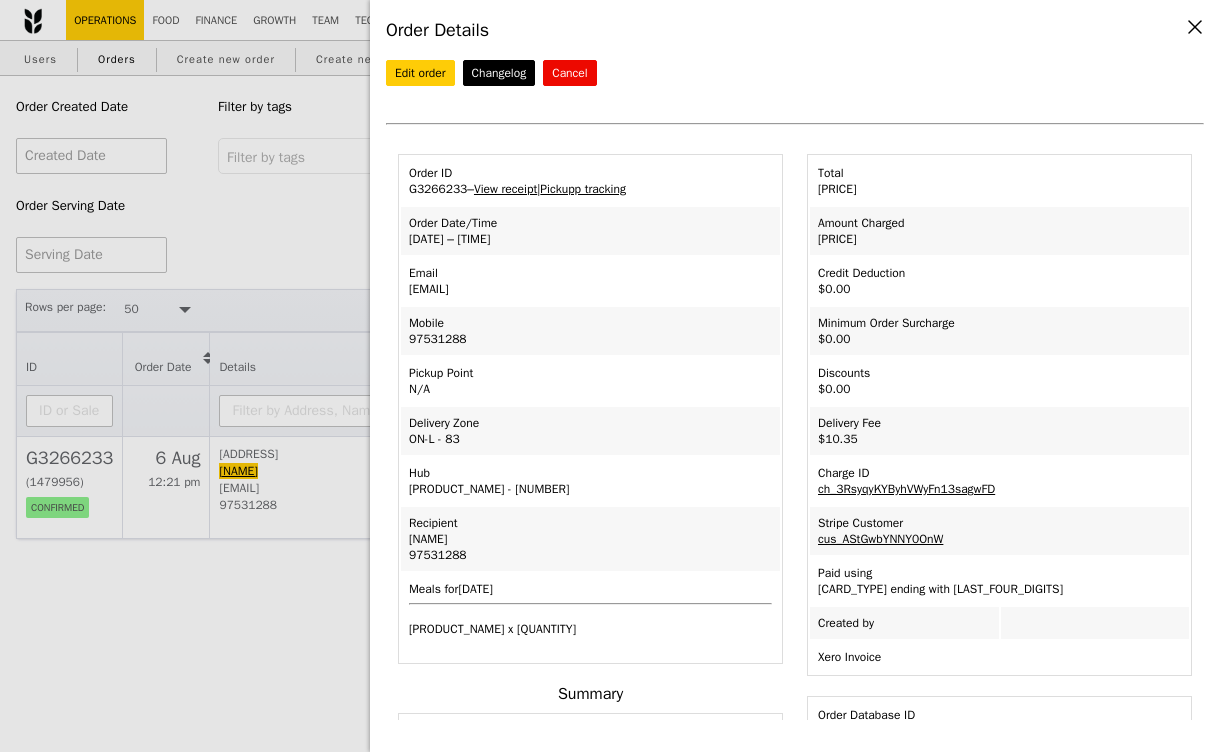 select on "100" 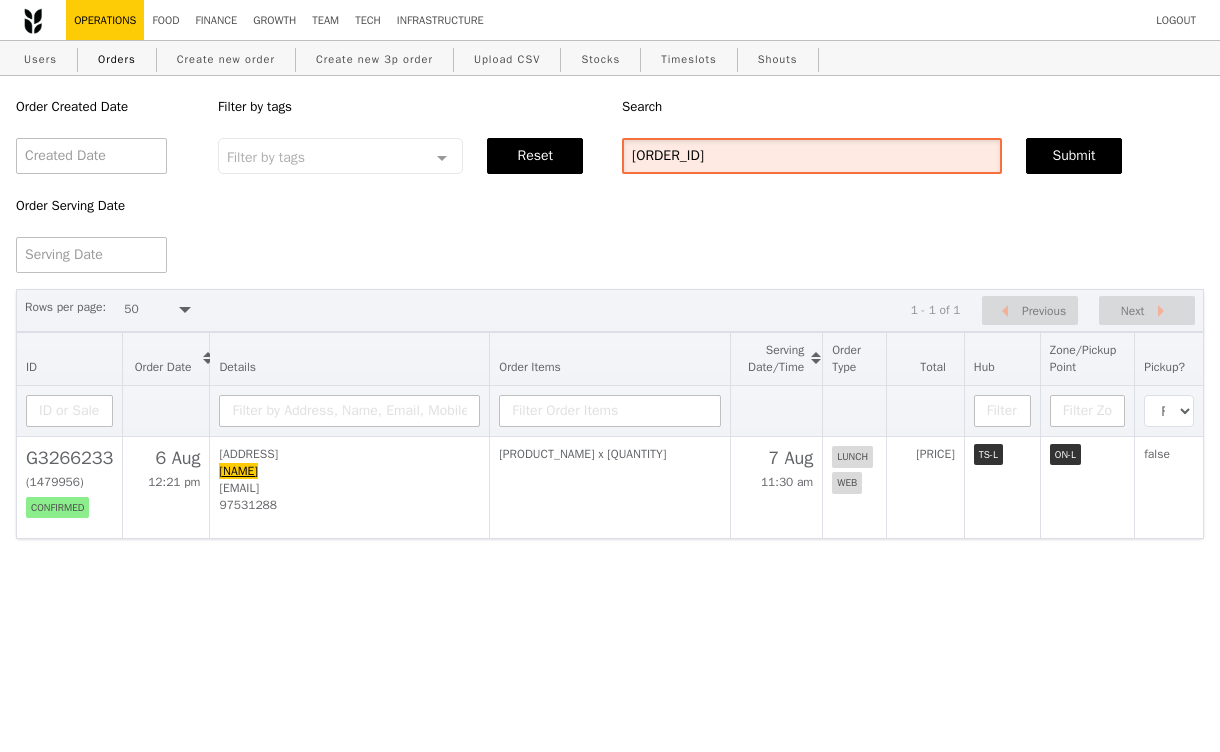 click on "g3266233" at bounding box center (812, 156) 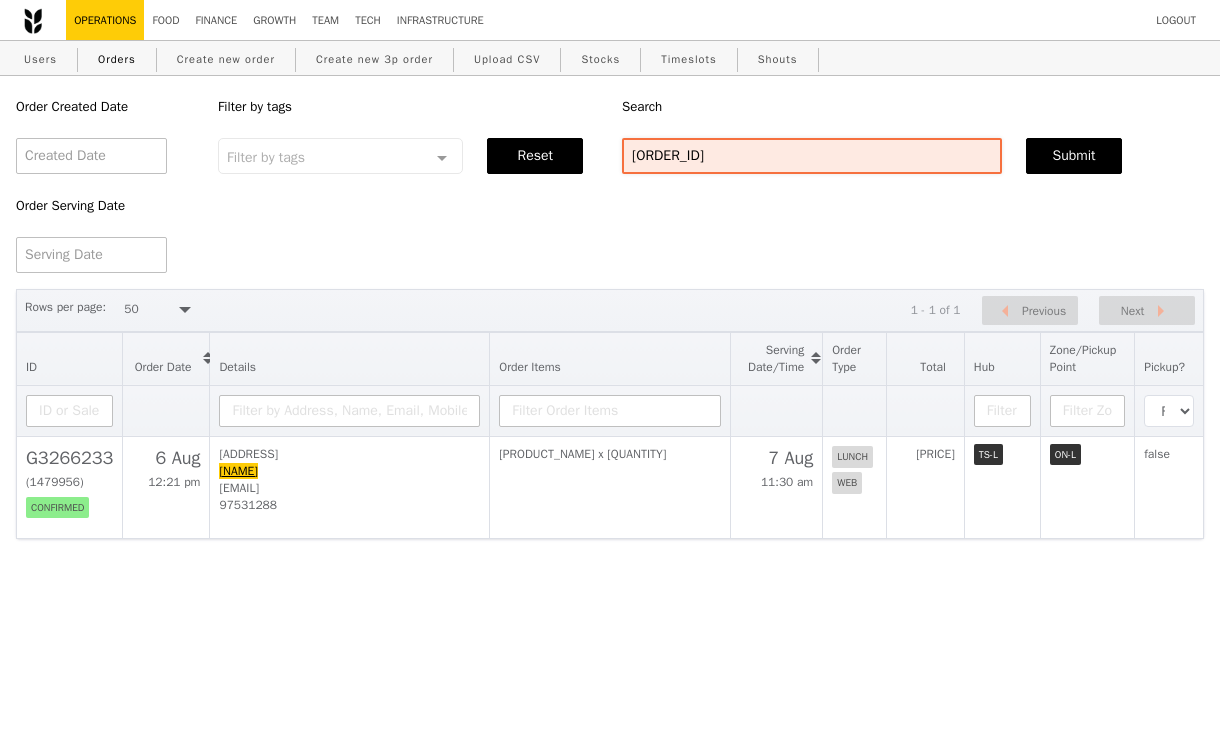 scroll, scrollTop: 2296, scrollLeft: 28, axis: both 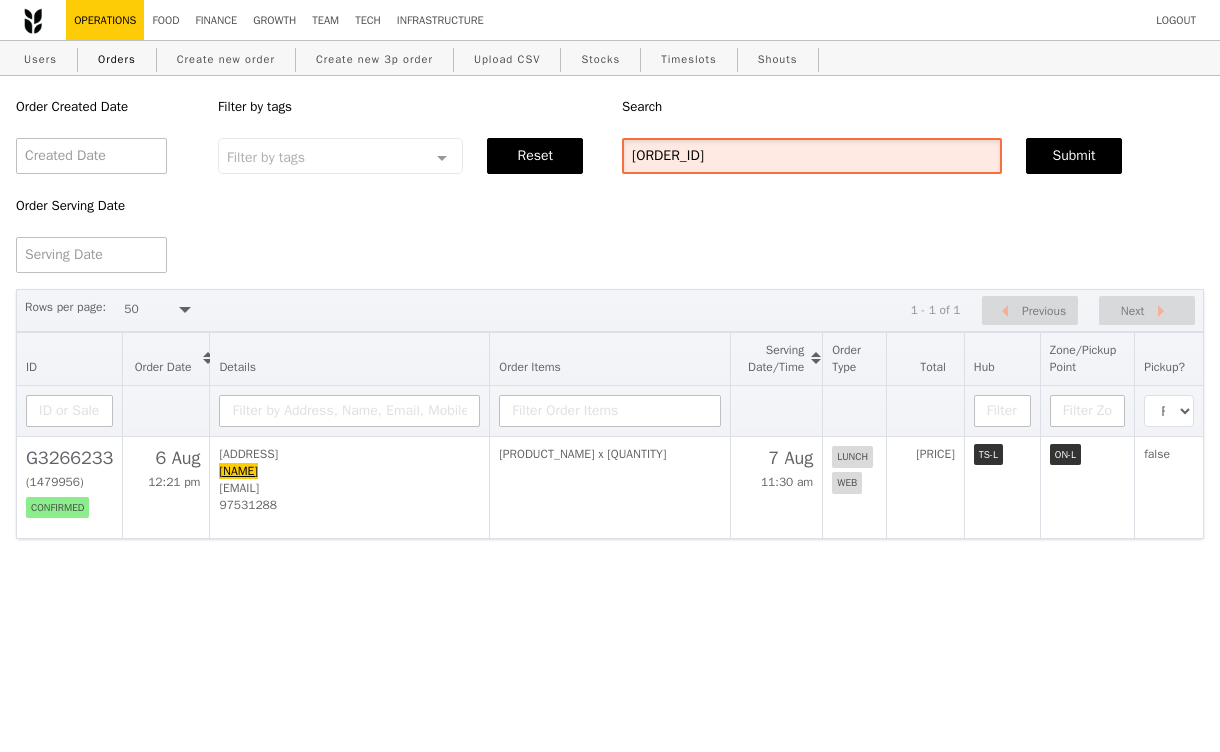 click on "g3266233" at bounding box center [812, 156] 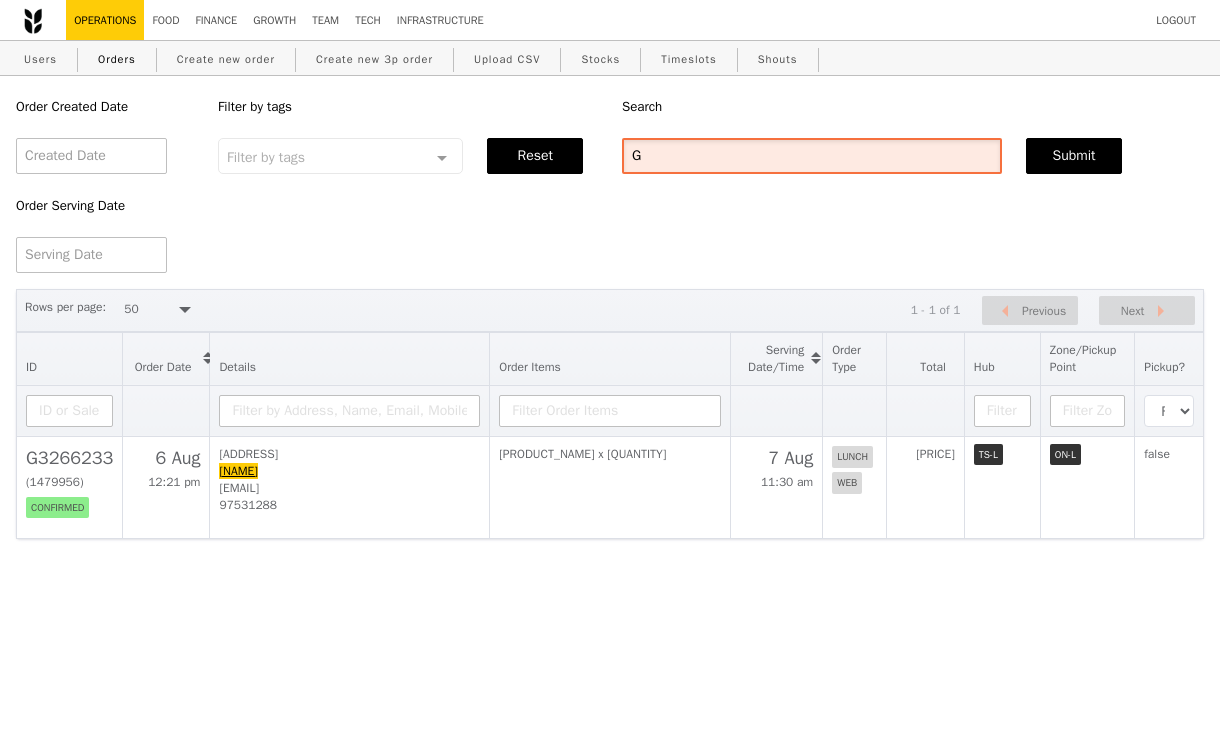 paste on "3263304" 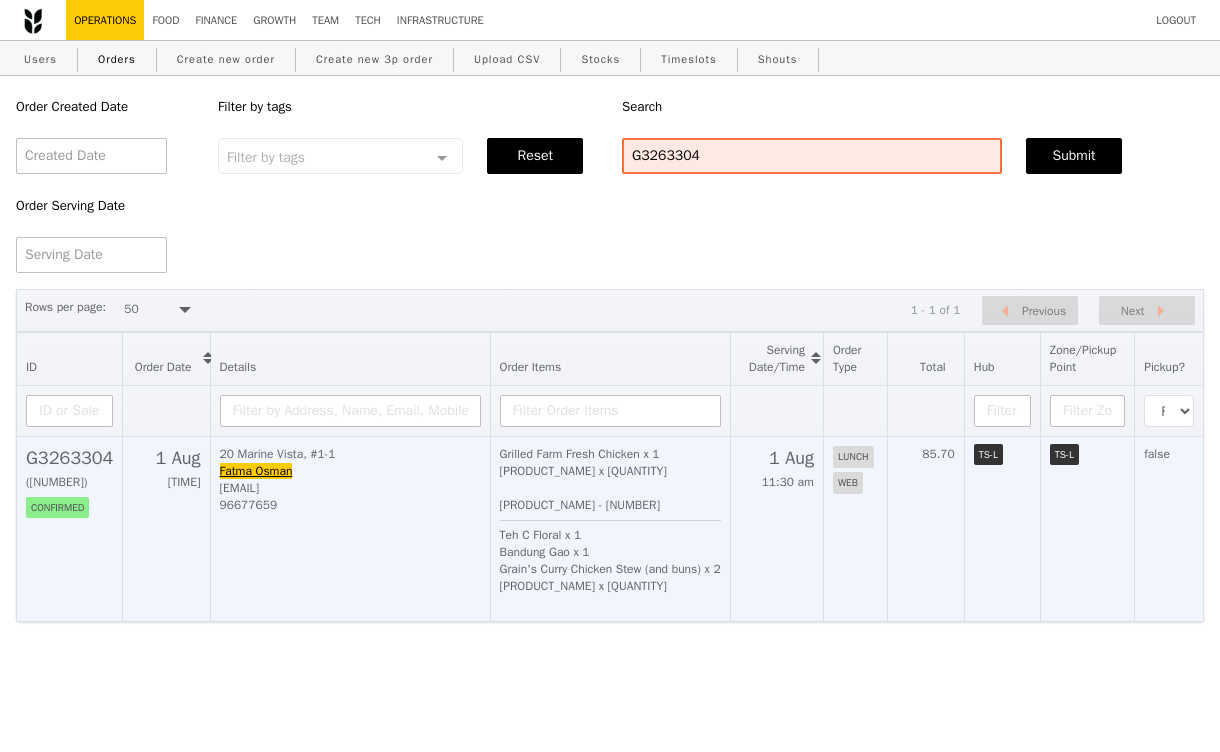 click on "96677659" at bounding box center [350, 505] 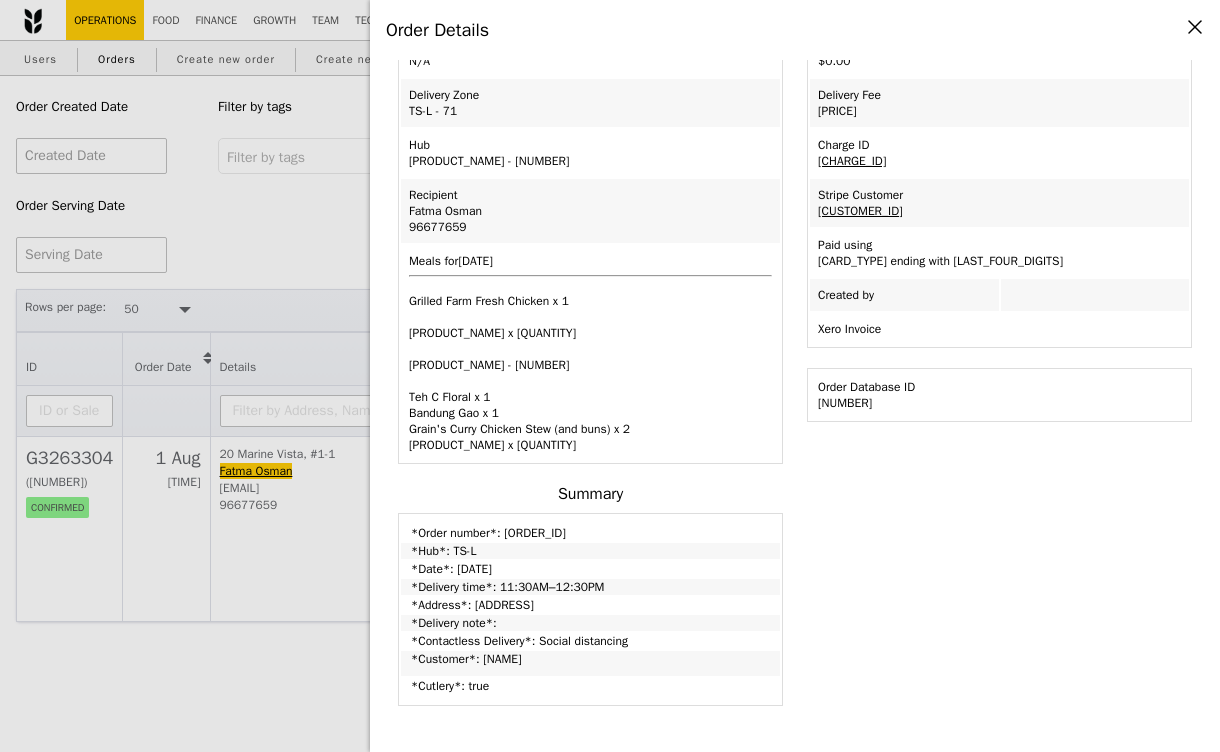 scroll, scrollTop: 0, scrollLeft: 0, axis: both 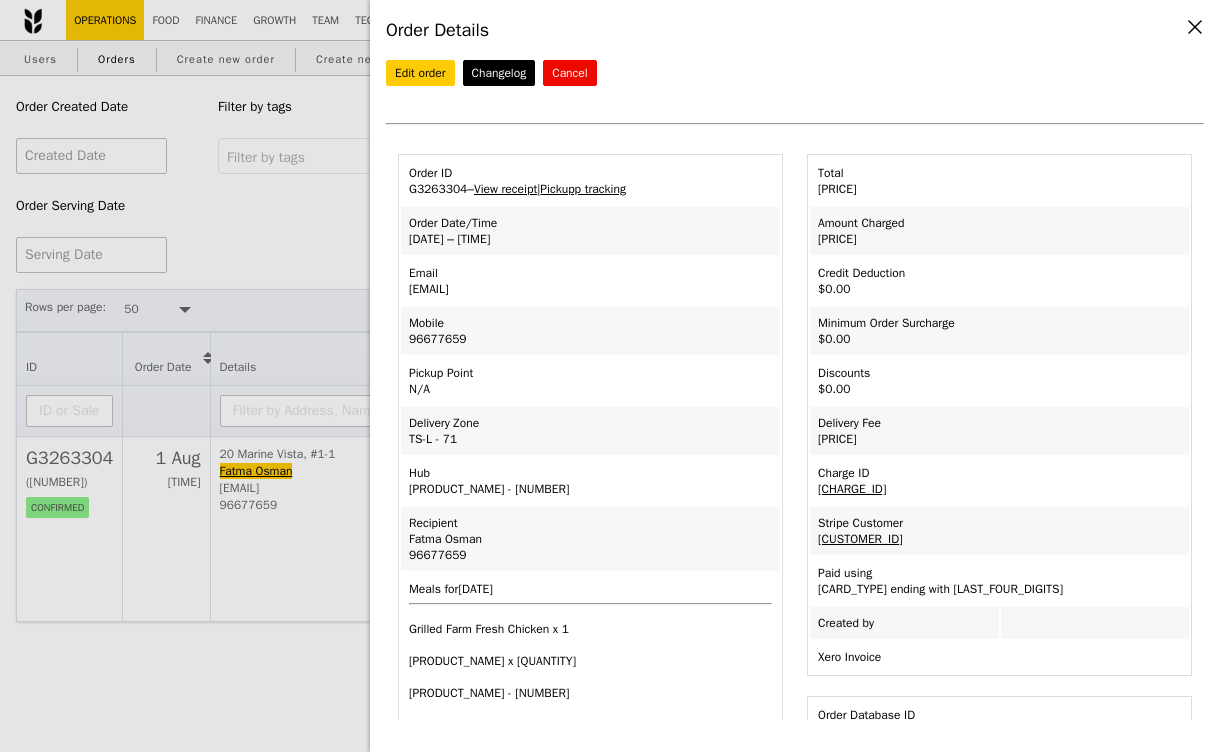 click on "Order Details
Edit order
Changelog
Cancel
Order ID
G3263304
–
View receipt
|
Pickupp tracking
Order Date/Time
1/8 – 11:30AM–12:30PM
Email
fatmabteosman@gmail.com
Mobile
96677659
Pickup Point
N/A
Delivery Zone
Lalamove" at bounding box center [610, 376] 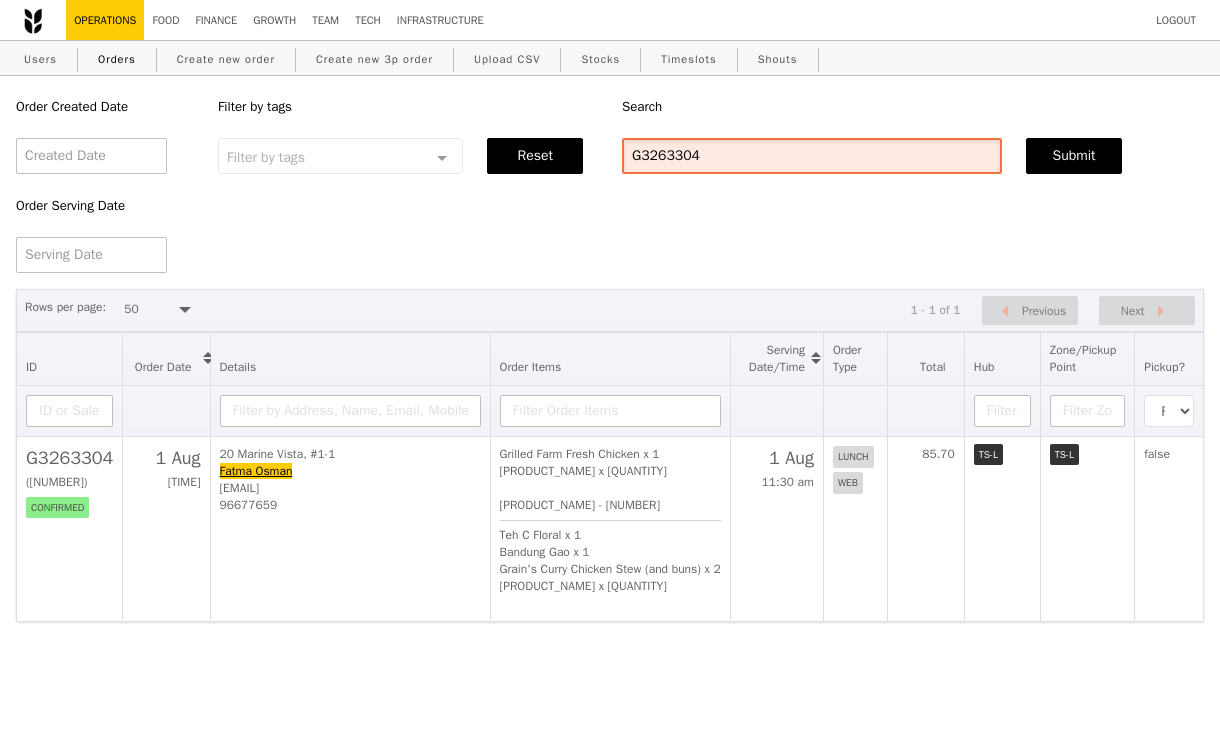 click on "G3263304" at bounding box center [812, 156] 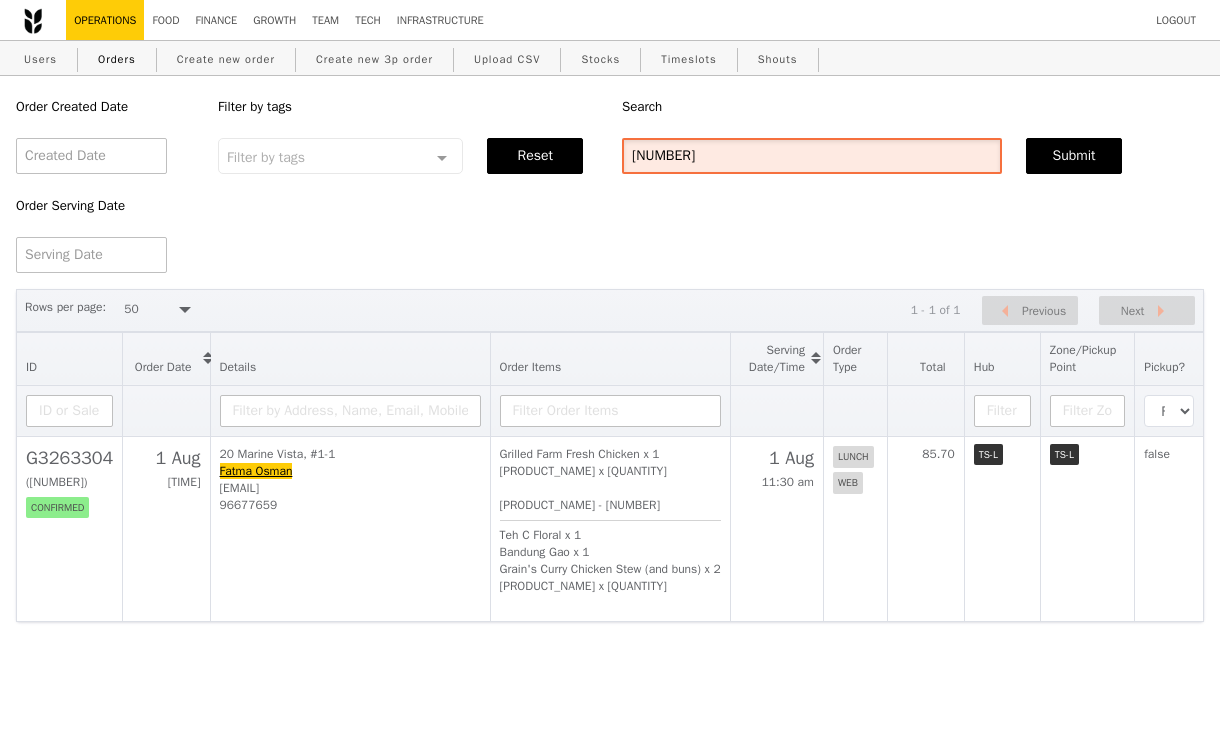 click on "3256181" at bounding box center [812, 156] 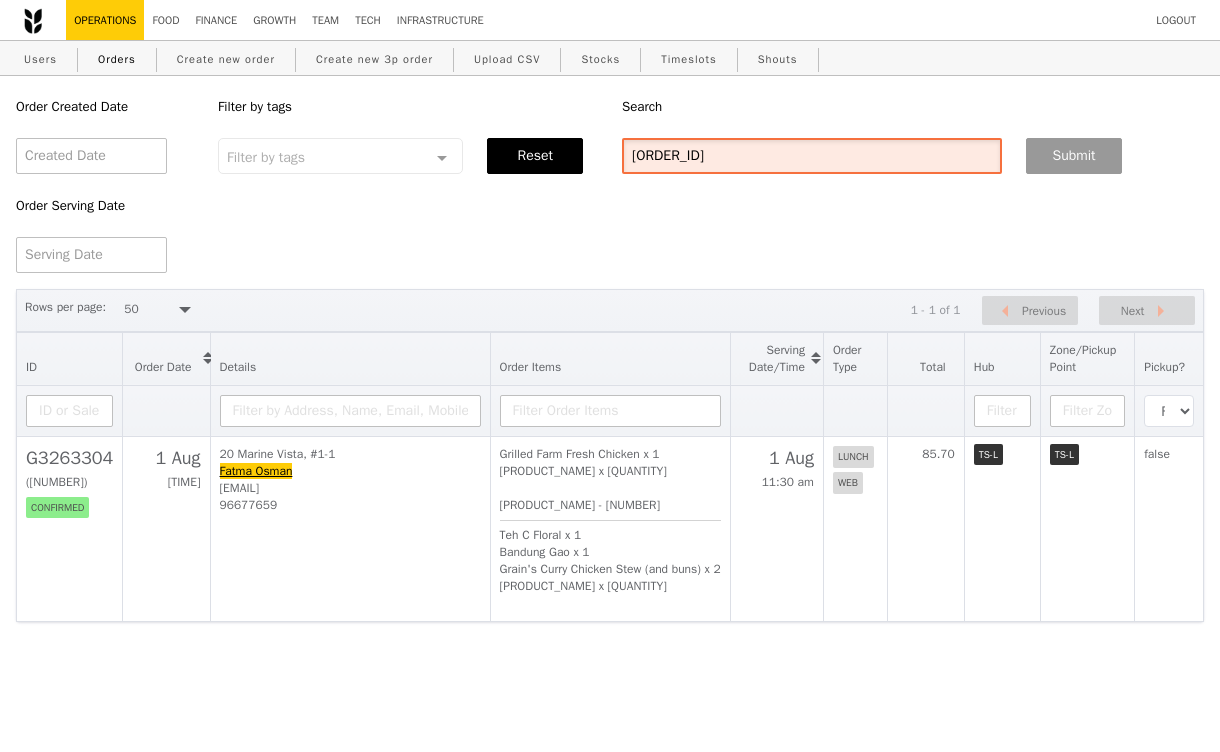 type on "G3256181" 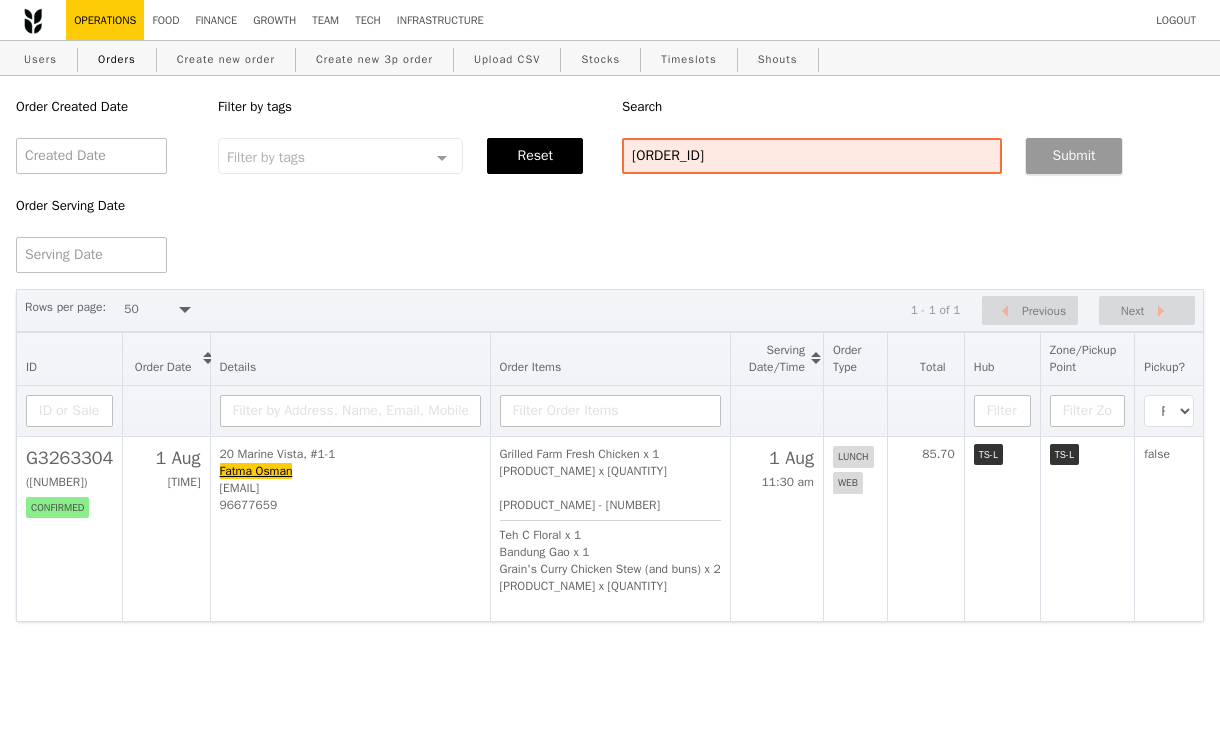 click on "Submit" at bounding box center [1074, 156] 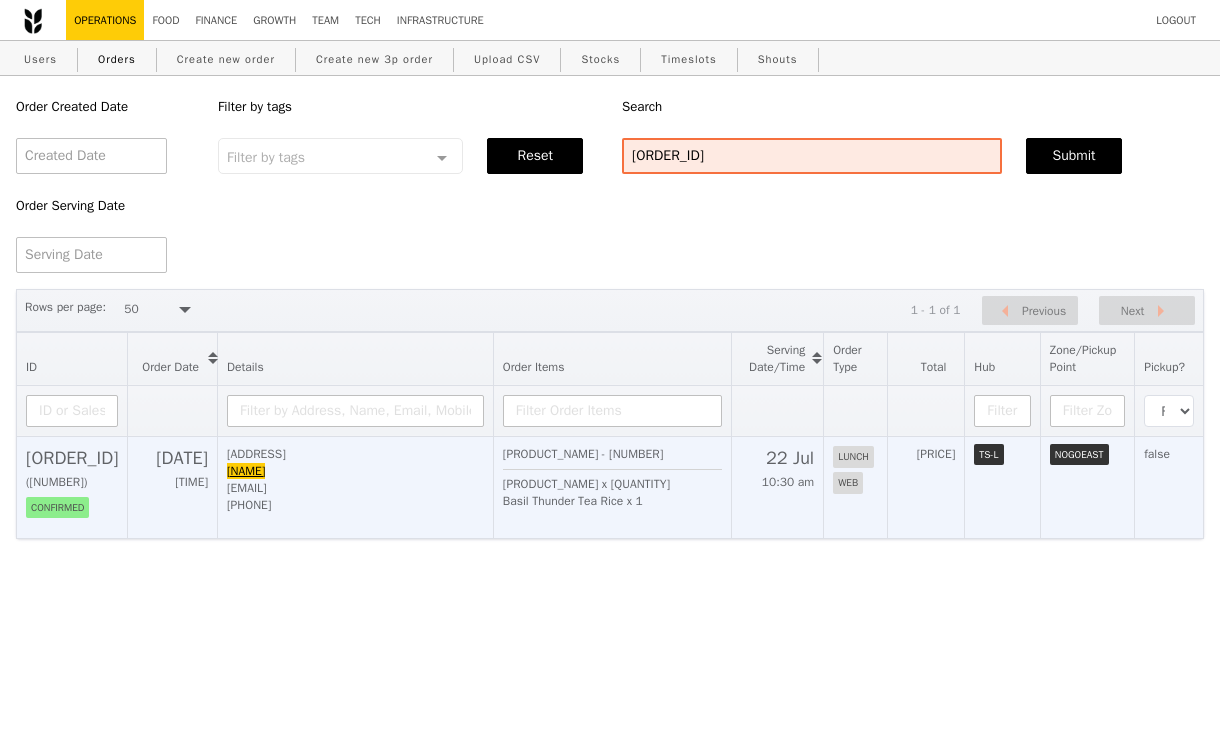 click on "adeline.goh@givaudan.com" at bounding box center (355, 488) 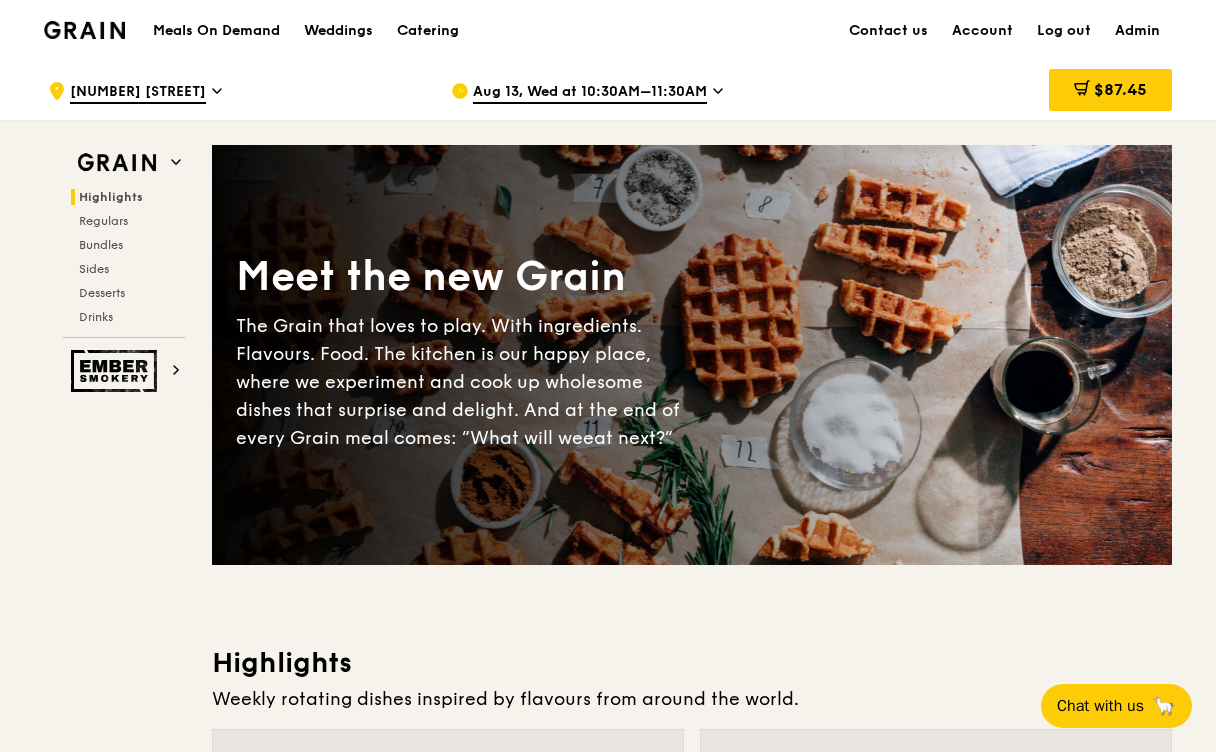 scroll, scrollTop: 0, scrollLeft: 0, axis: both 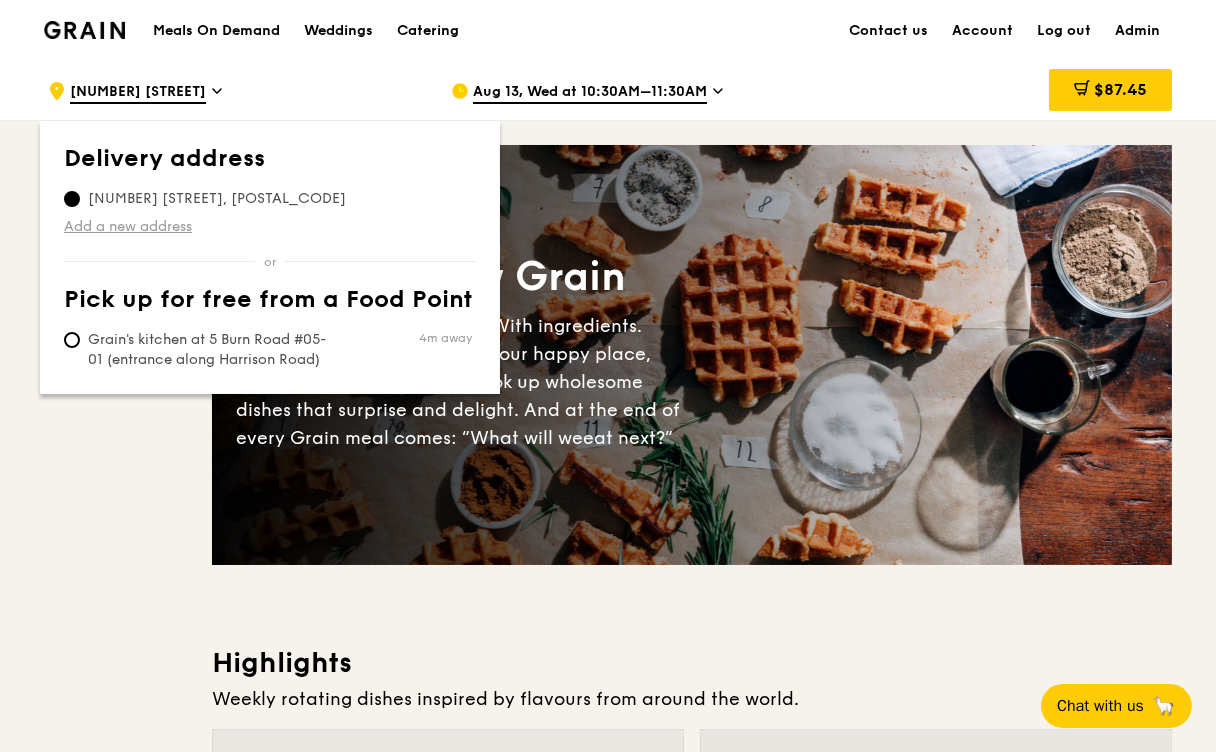click on "Add a new address" at bounding box center [270, 227] 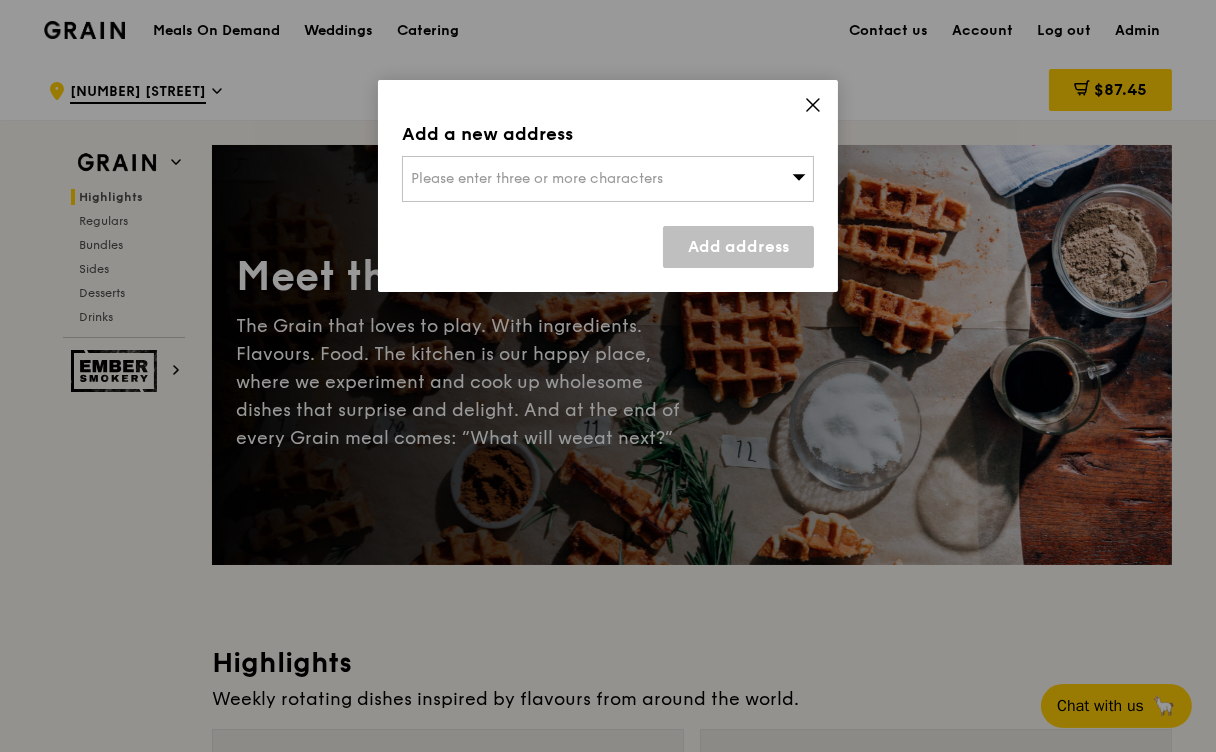 click on "Please enter three or more characters" at bounding box center (537, 178) 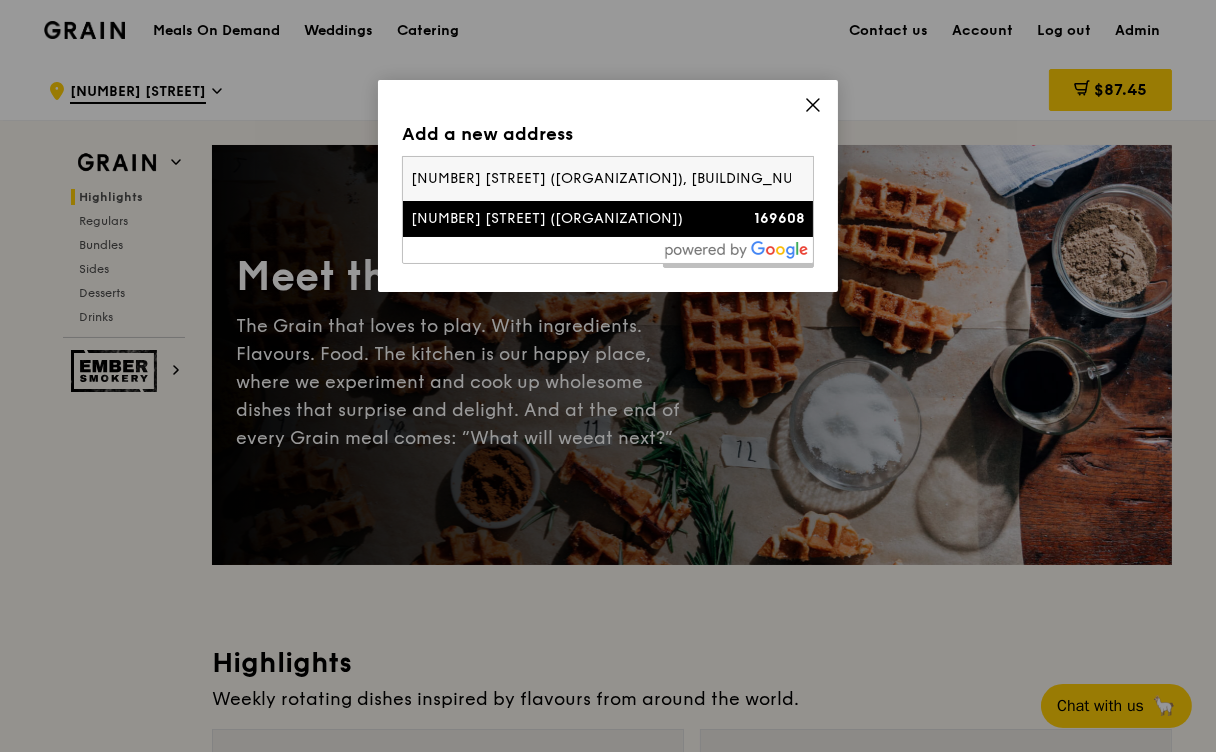 type on "[NUMBER] [STREET] ([ORGANIZATION]), [BUILDING_NUMBER]" 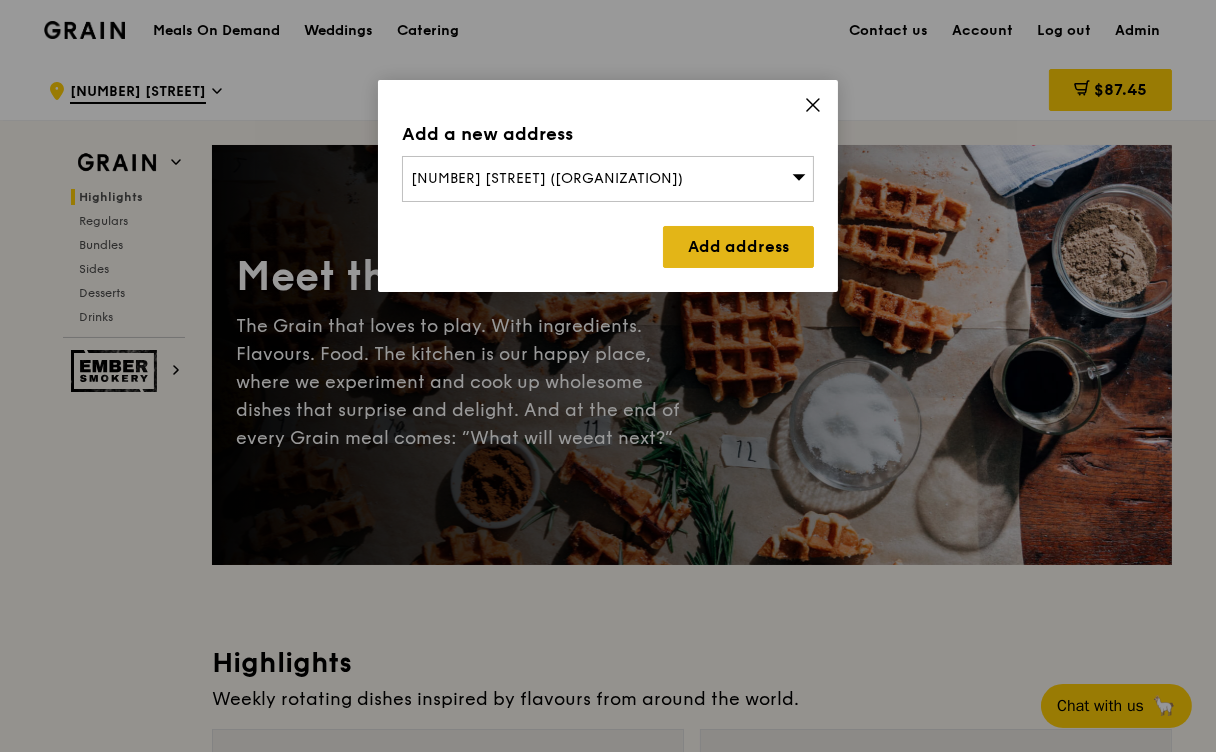 click on "Add address" at bounding box center (738, 247) 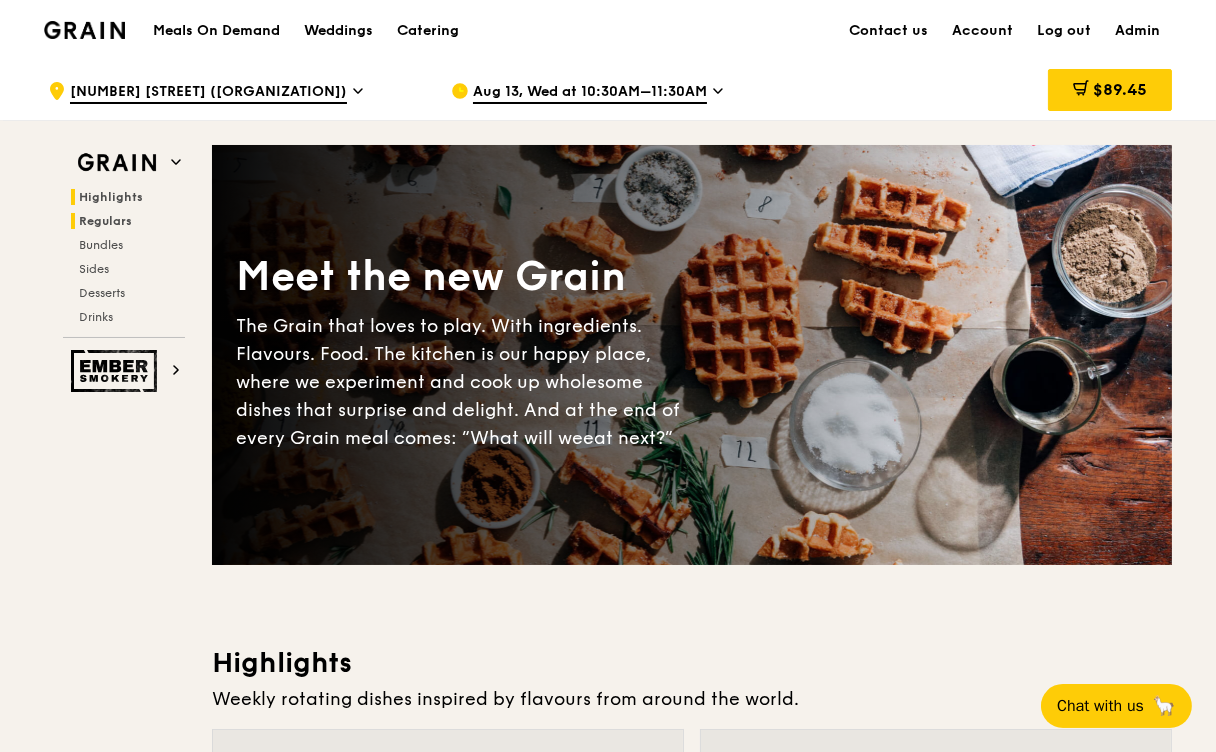 click on "Regulars" at bounding box center (105, 221) 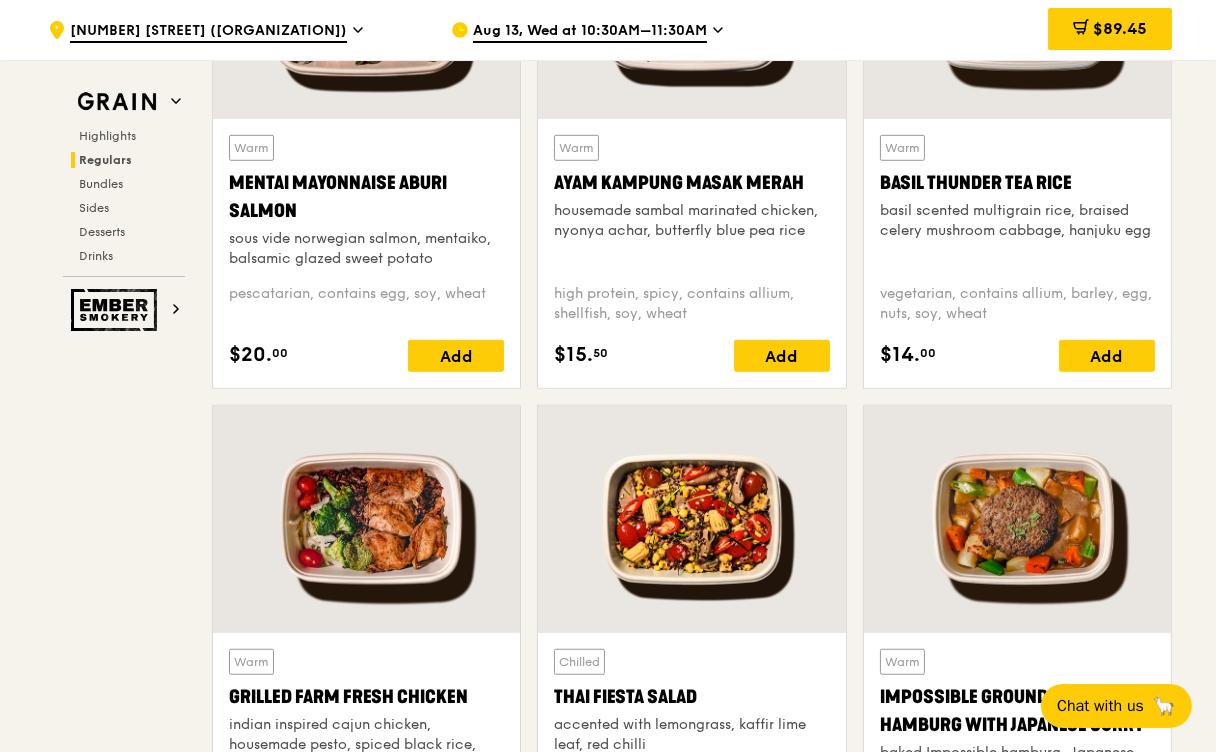 scroll, scrollTop: 1946, scrollLeft: 0, axis: vertical 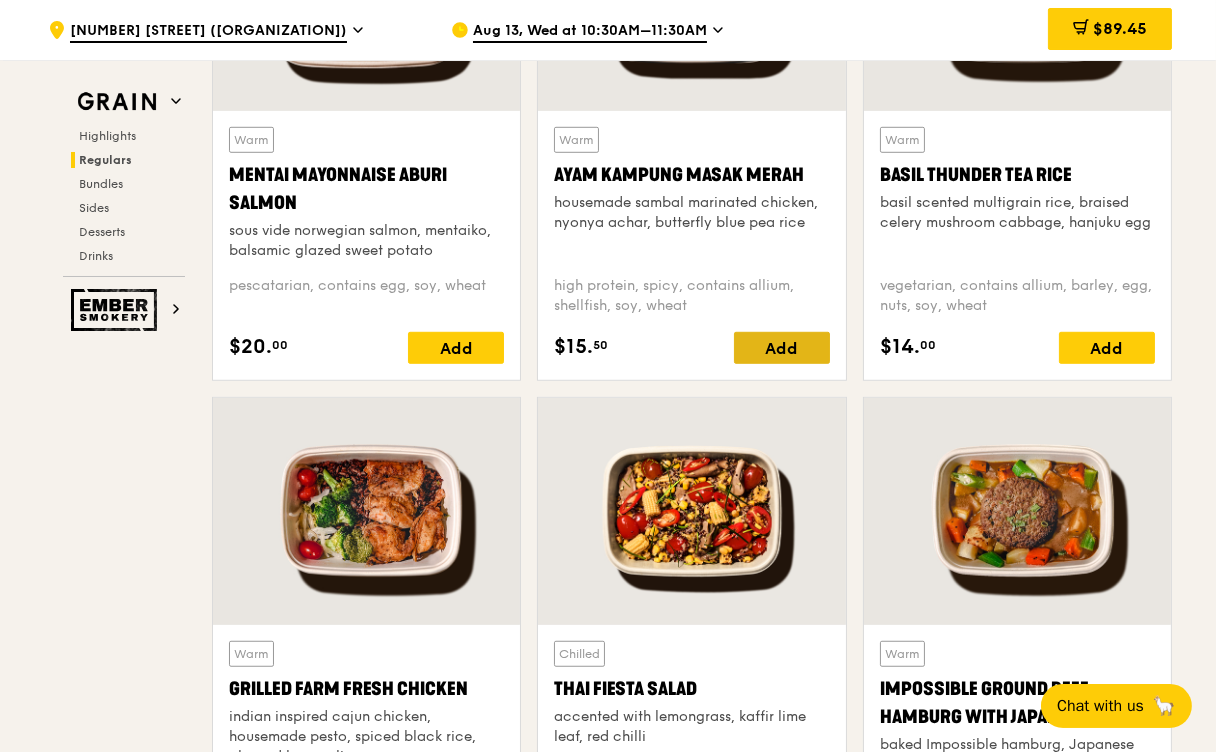 click on "Add" at bounding box center [782, 348] 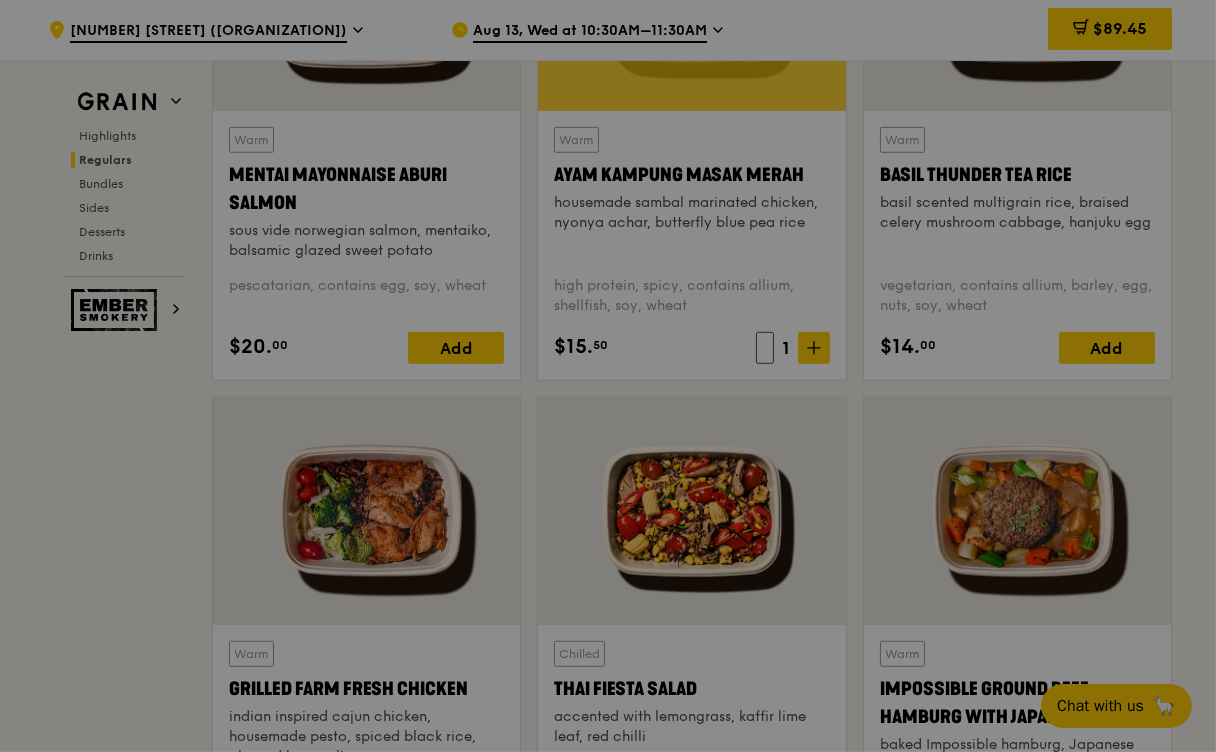 scroll, scrollTop: 0, scrollLeft: 0, axis: both 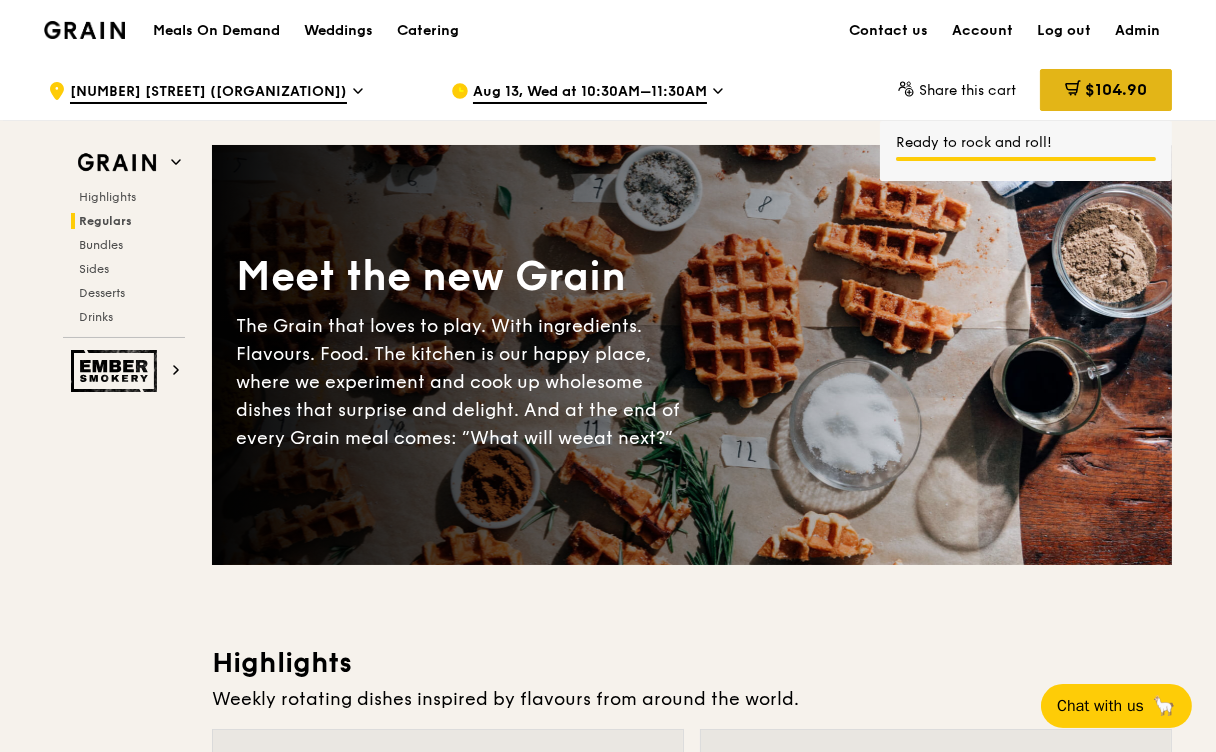 click on "$104.90" at bounding box center [1116, 89] 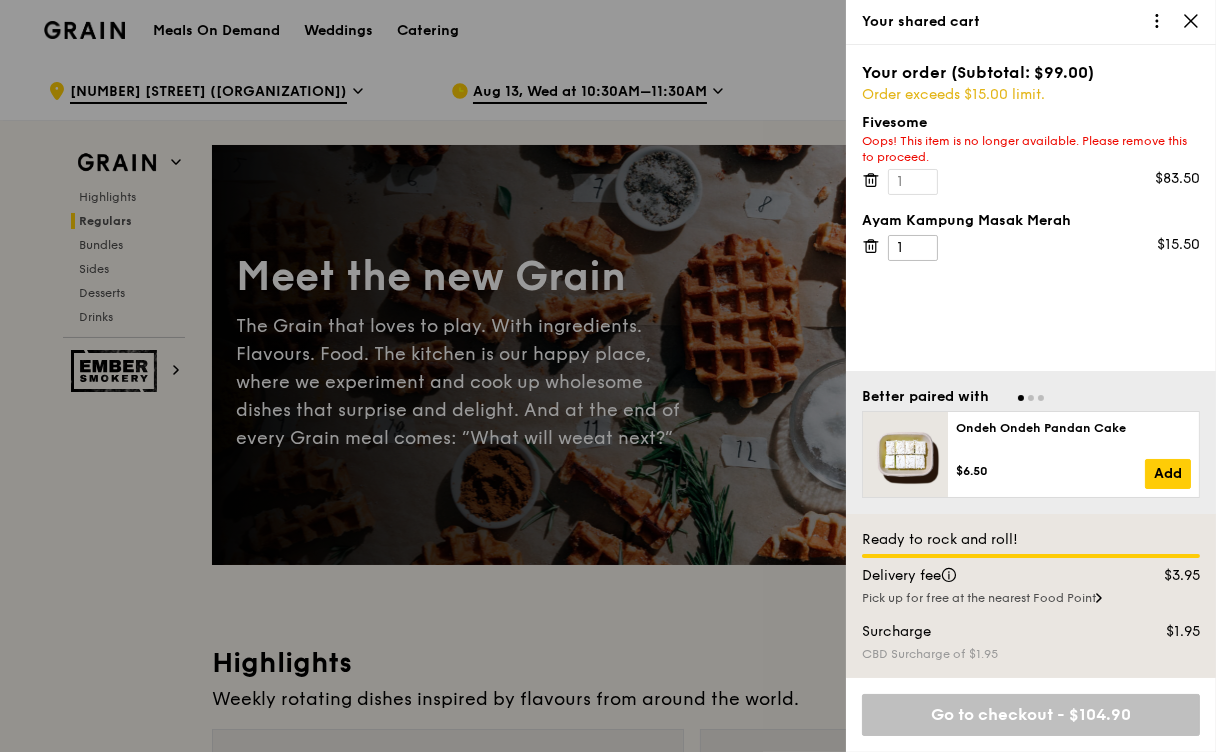 click 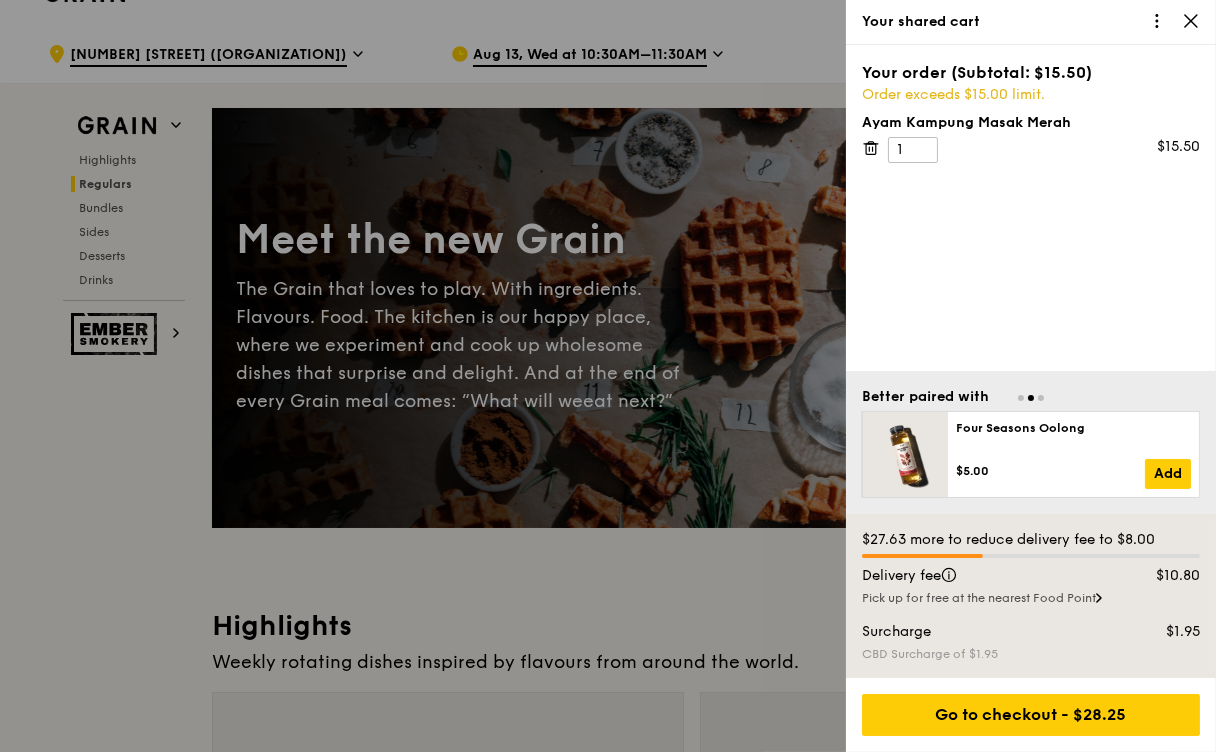 scroll, scrollTop: 40, scrollLeft: 0, axis: vertical 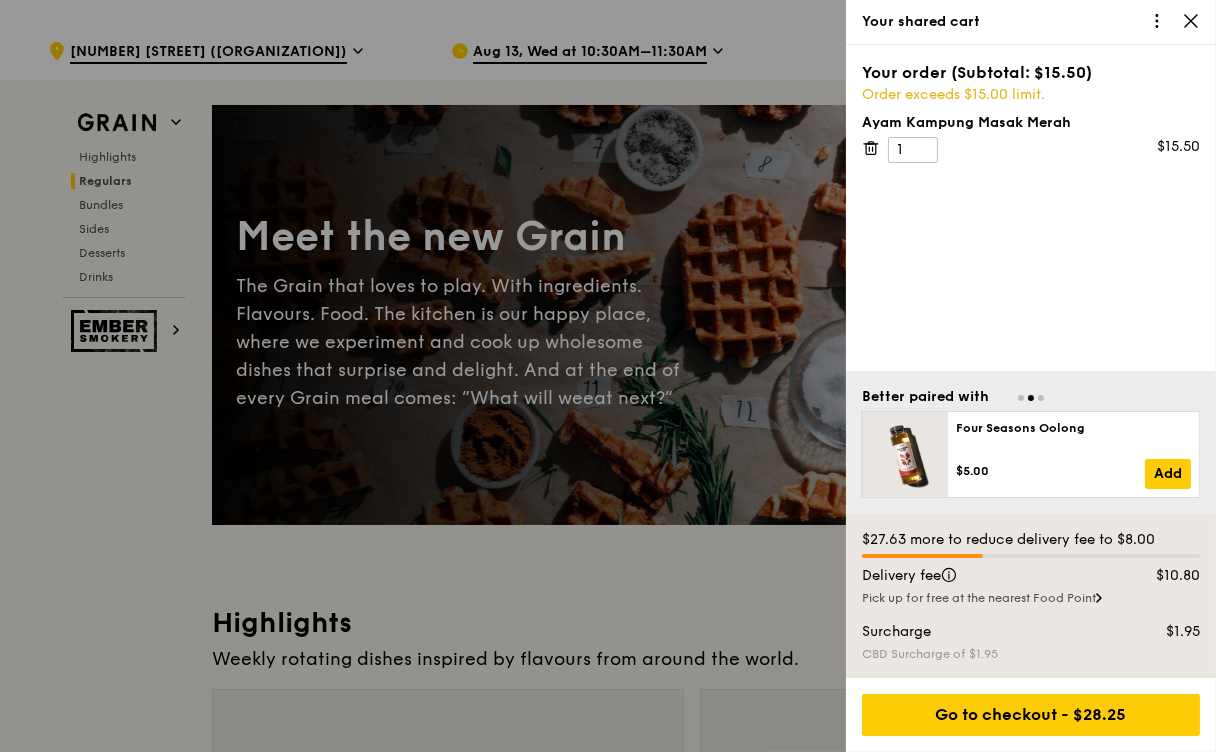 click 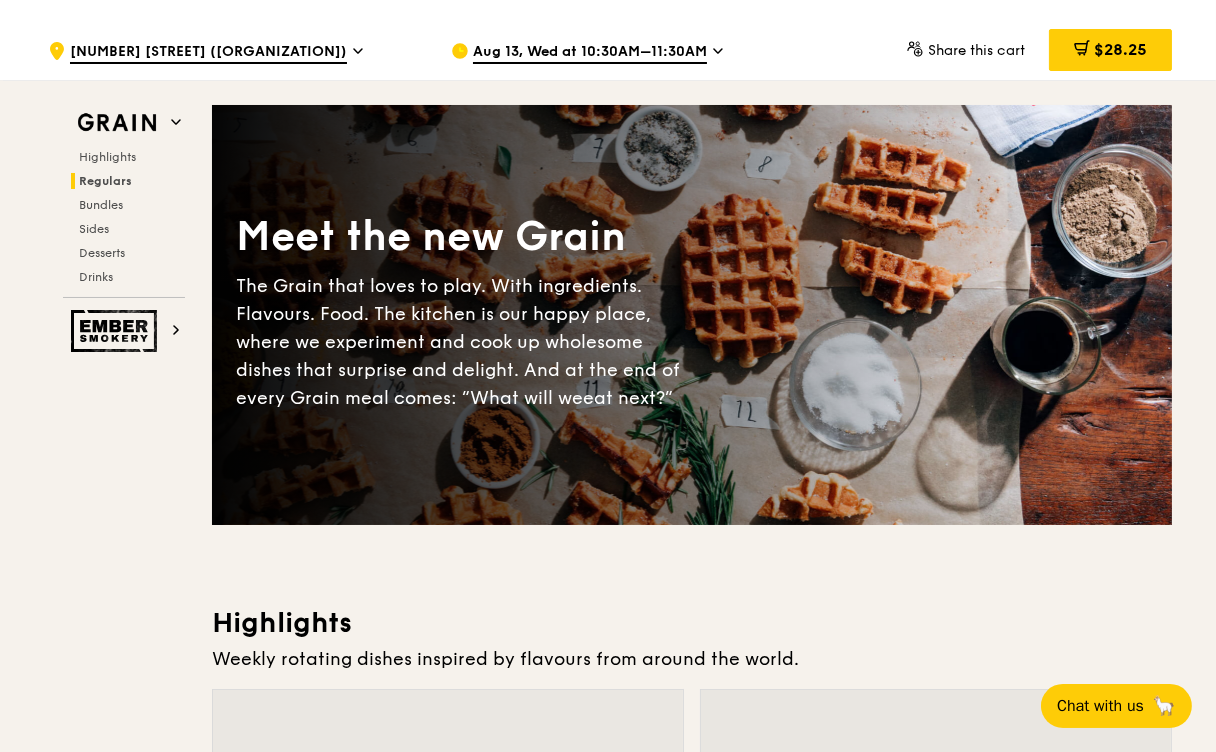 click on "[NUMBER] [STREET] ([ORGANIZATION])" at bounding box center [208, 53] 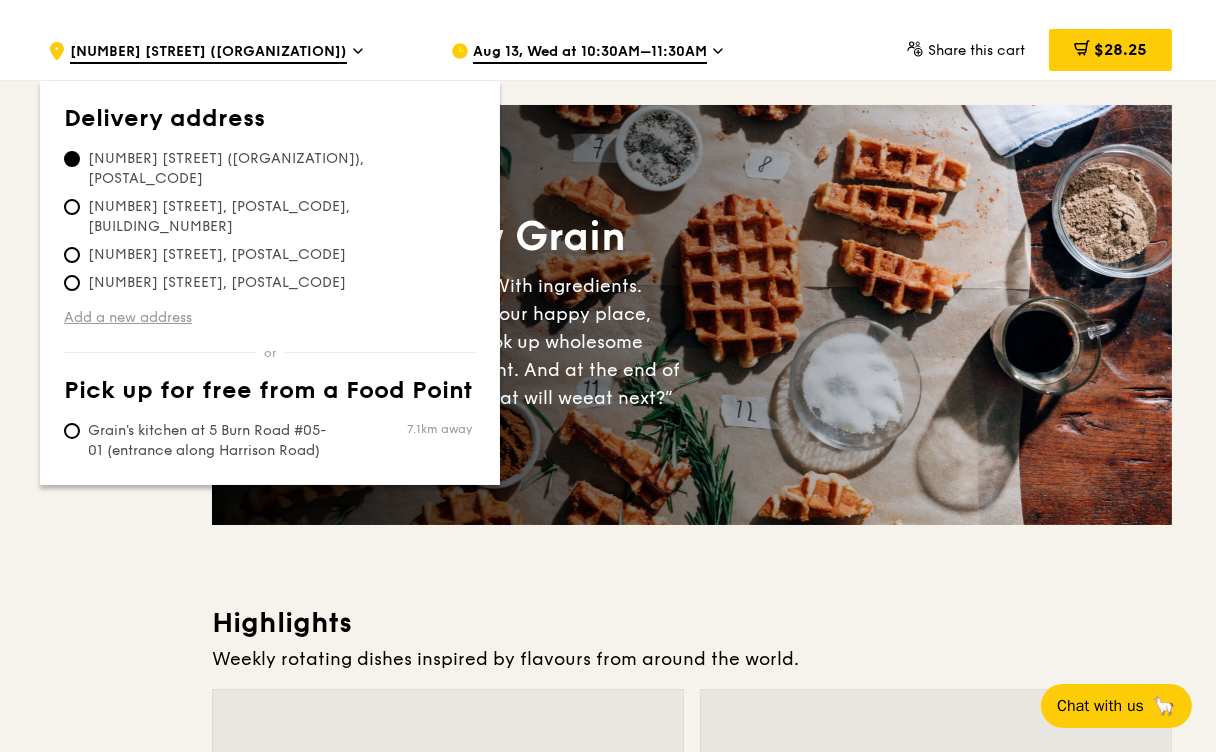 click on "Add a new address" at bounding box center [270, 318] 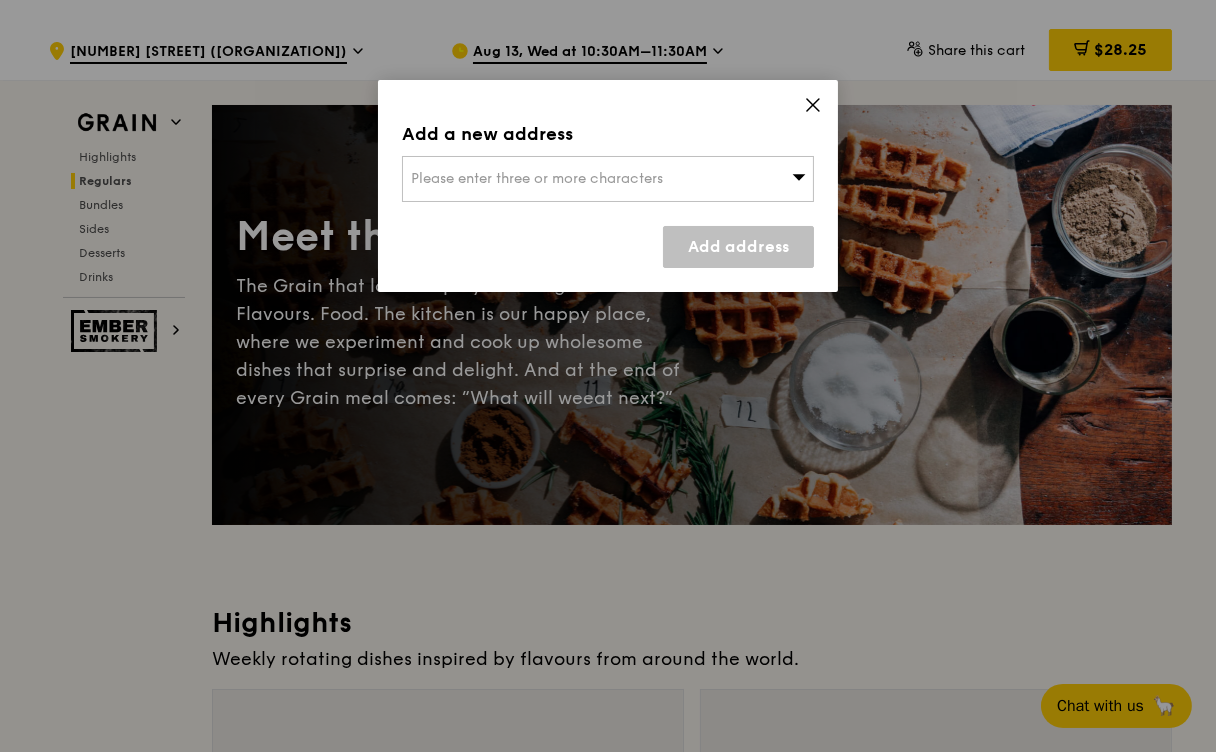 click on "Please enter three or more characters" at bounding box center (537, 178) 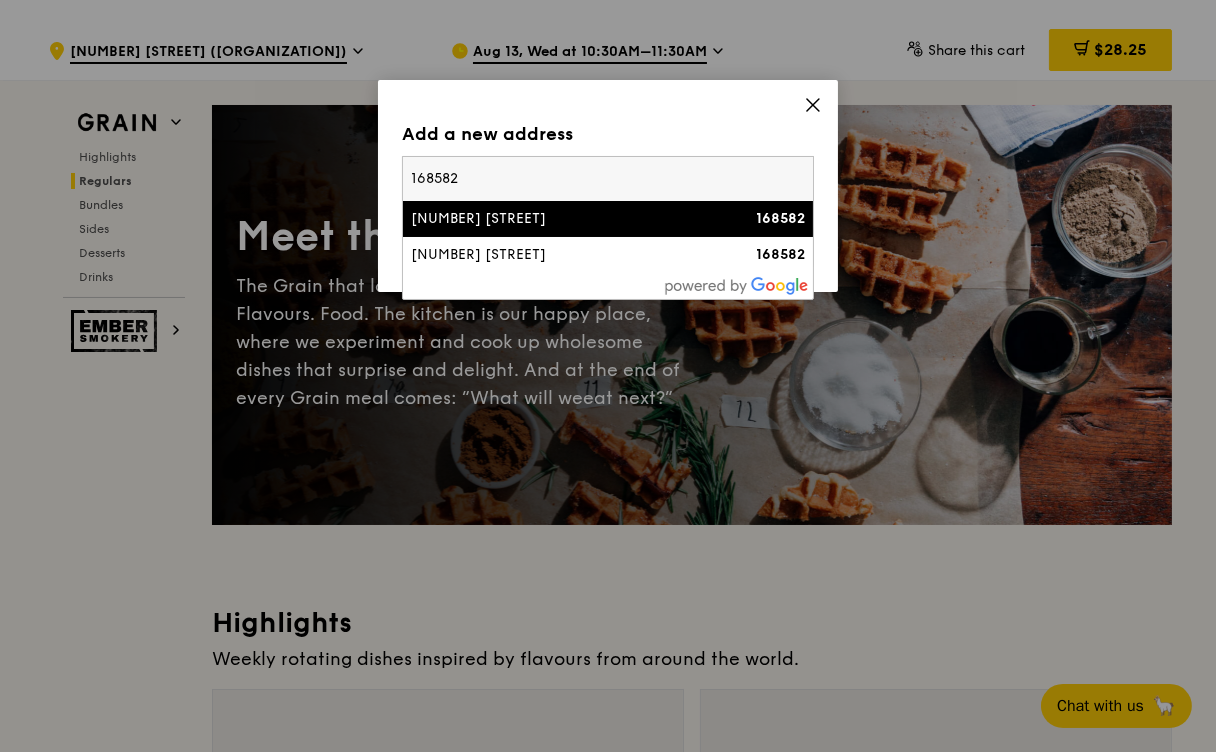 type on "168582" 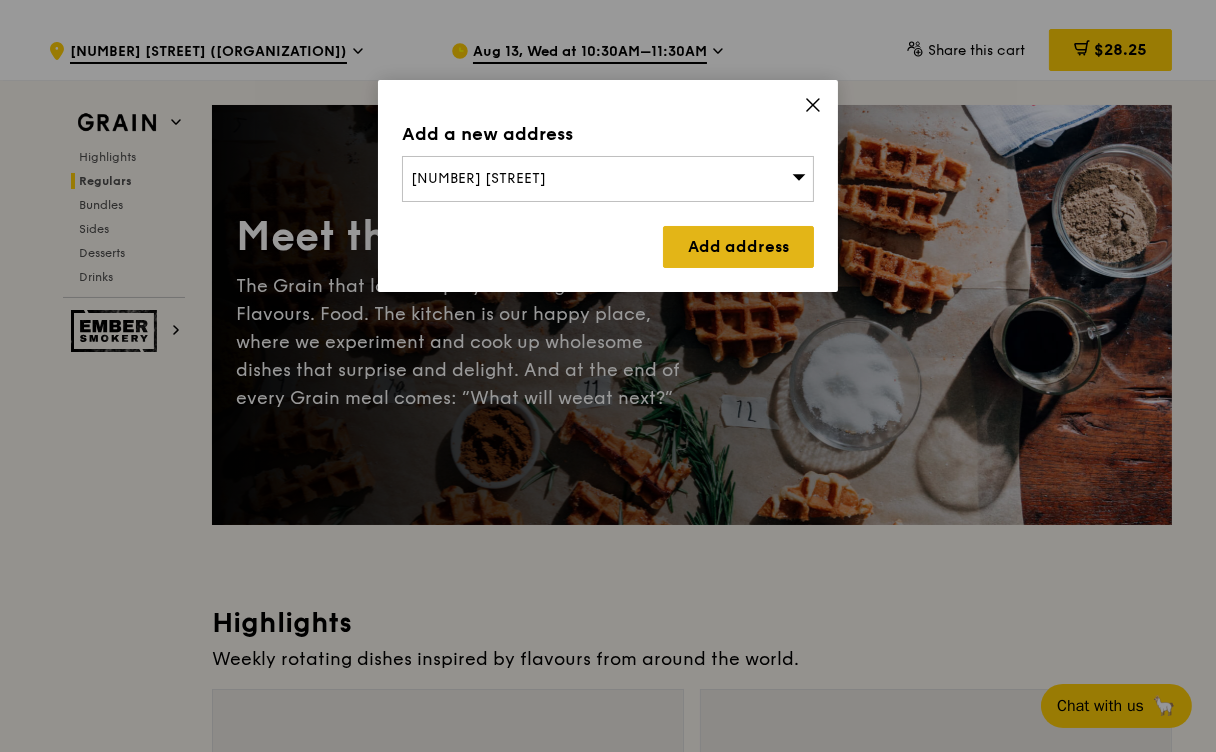click on "Add address" at bounding box center (738, 247) 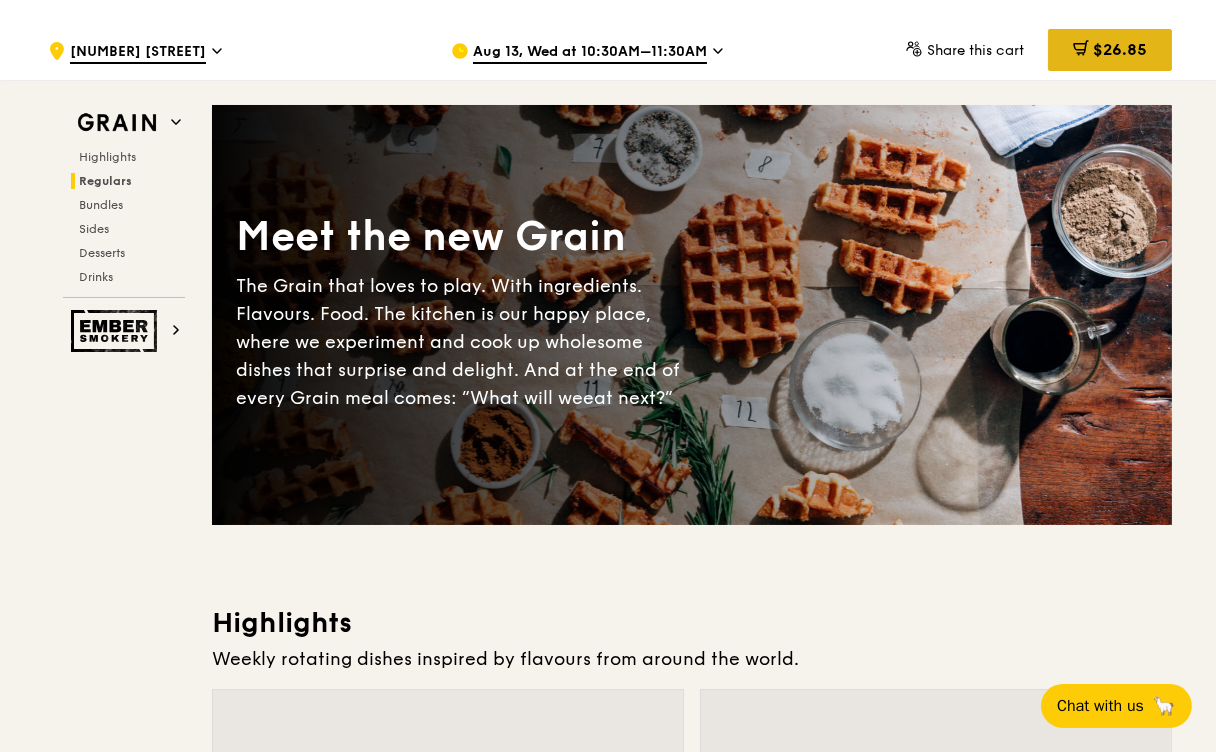 click on "$26.85" at bounding box center (1120, 49) 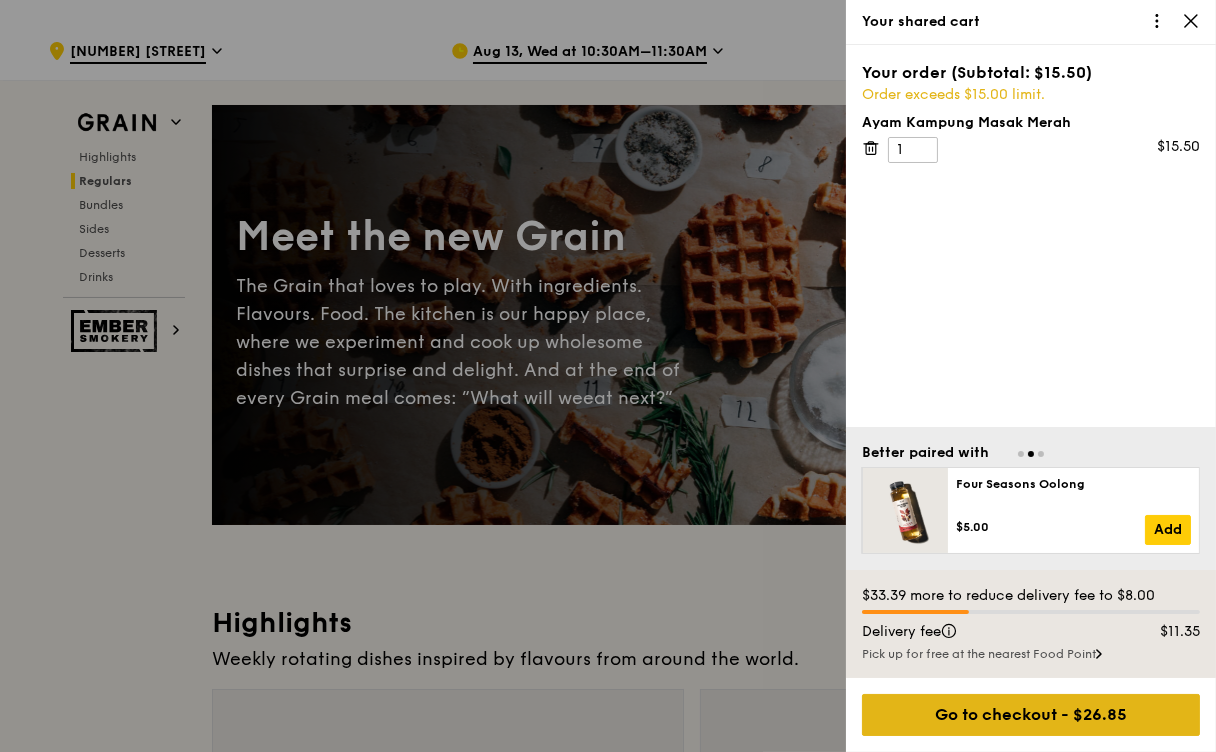 click on "Go to checkout - $26.85" at bounding box center [1031, 715] 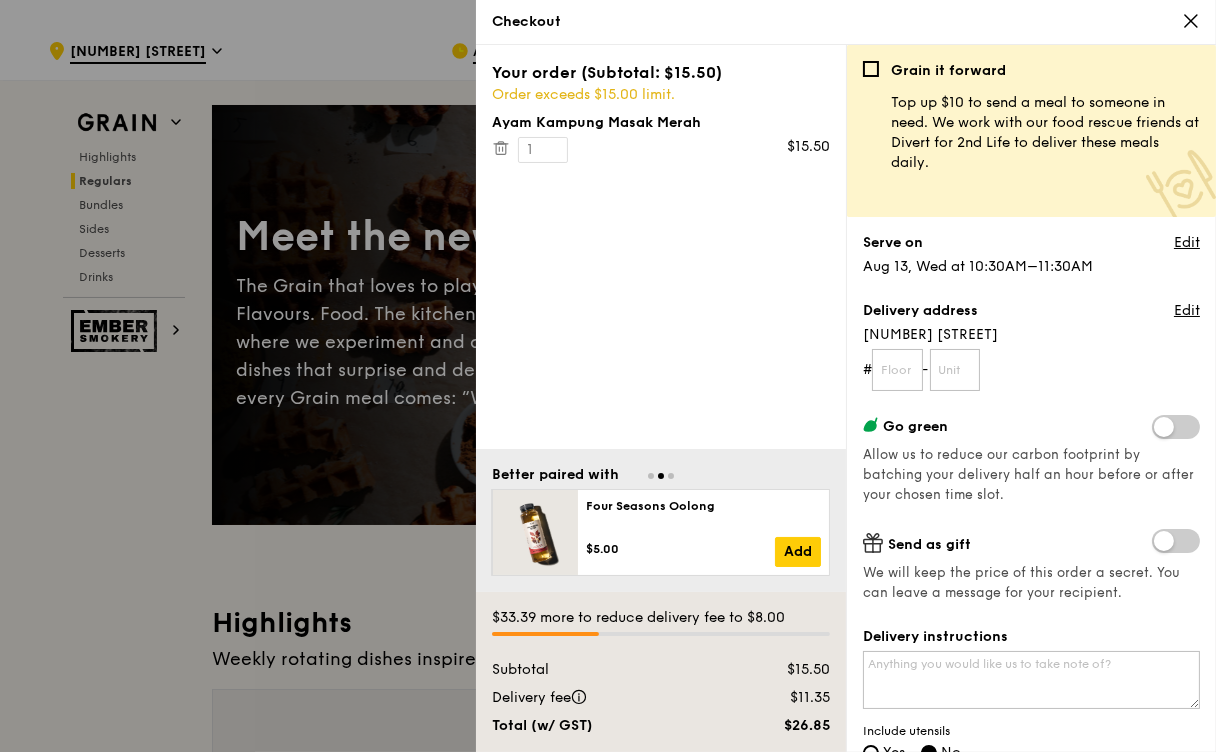 click on "Your order
(Subtotal: $15.50)
Order exceeds $15.00 limit.
Ayam Kampung Masak Merah
1
$15.50" at bounding box center (661, 247) 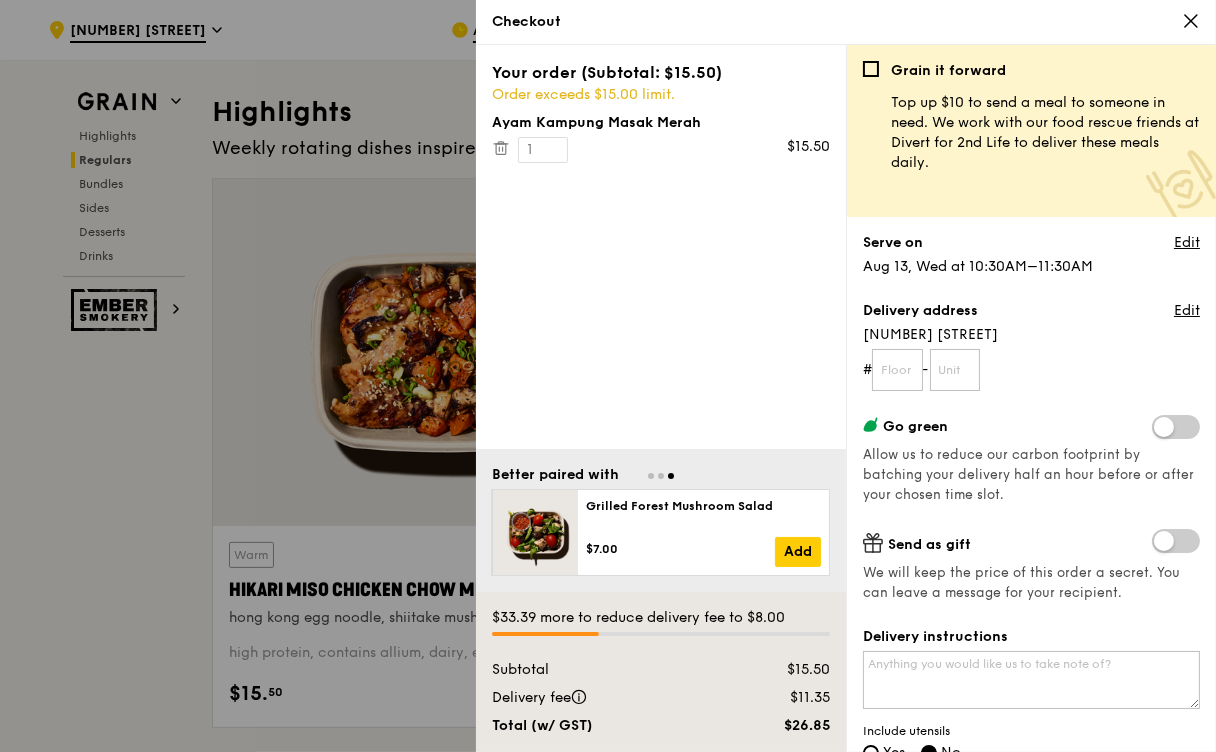 scroll, scrollTop: 641, scrollLeft: 0, axis: vertical 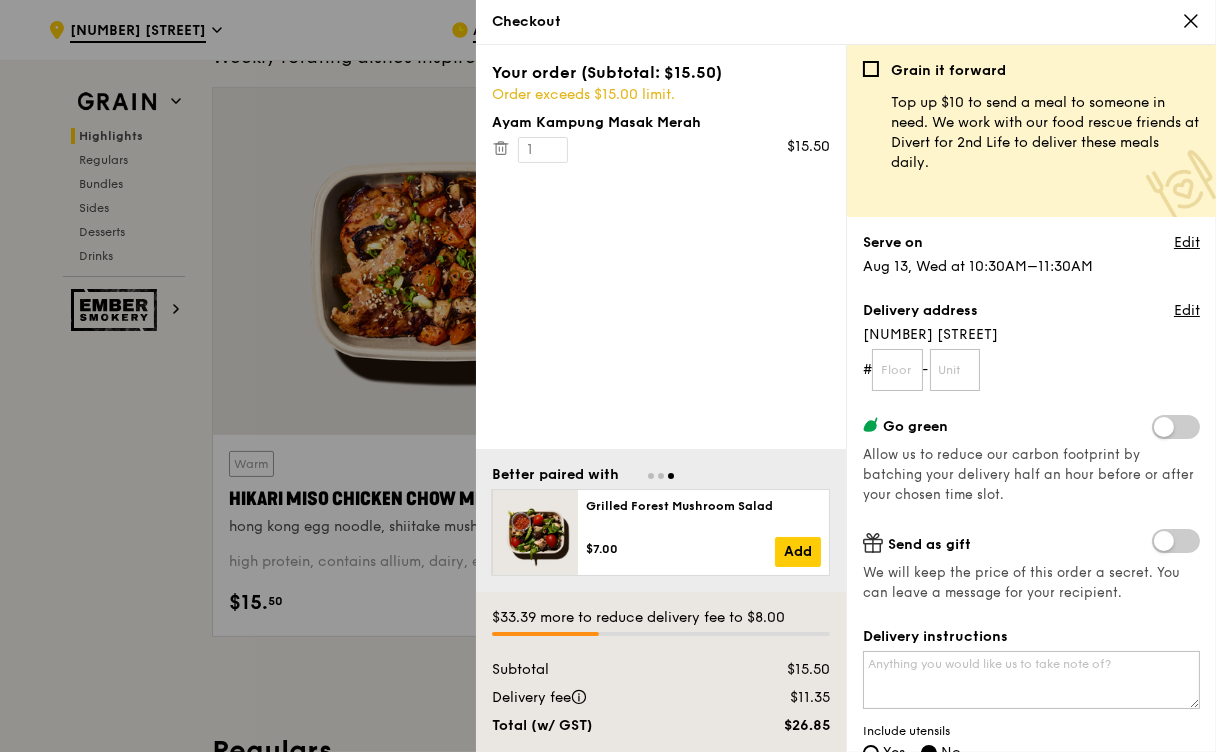 click 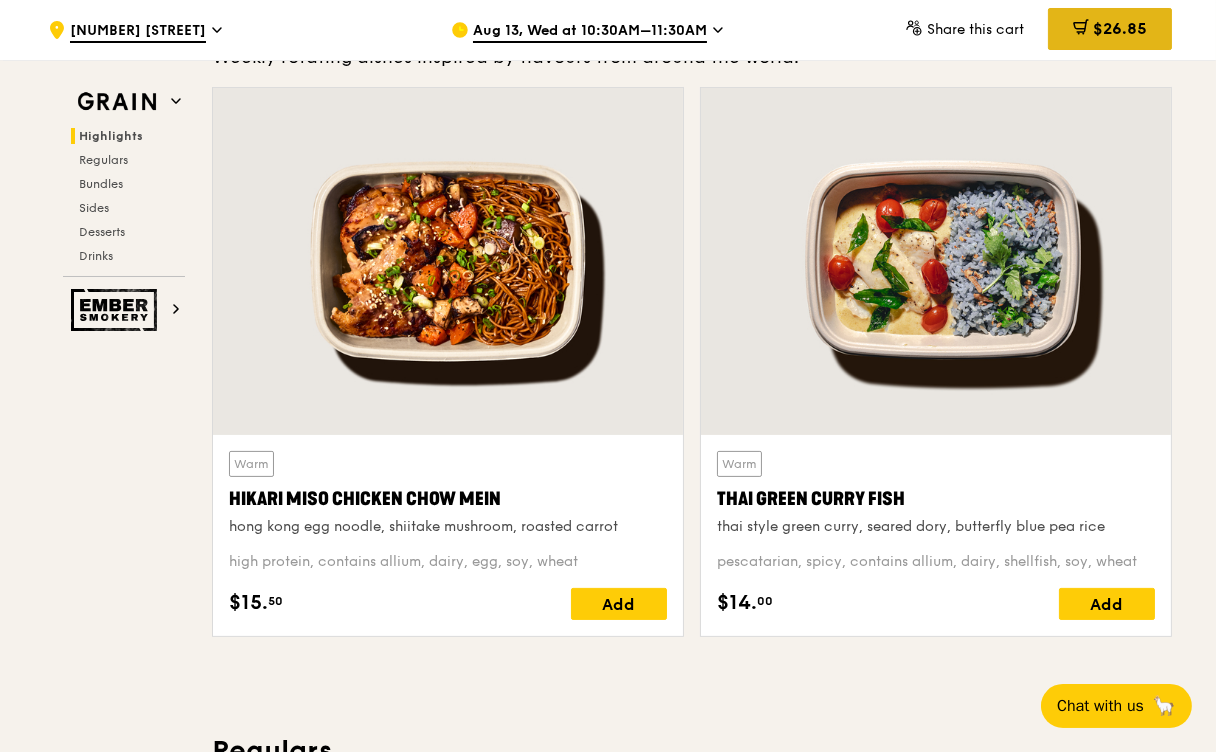 click on "$26.85" at bounding box center (1120, 28) 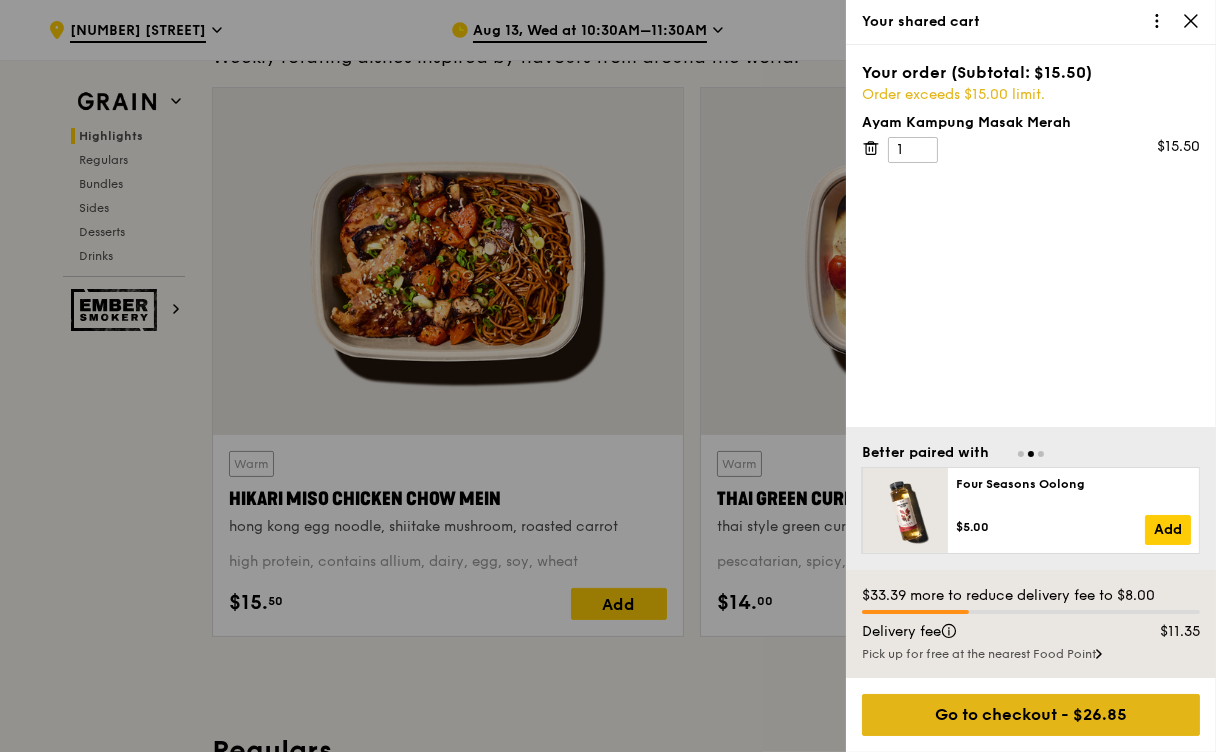 click on "Go to checkout - $26.85" at bounding box center [1031, 715] 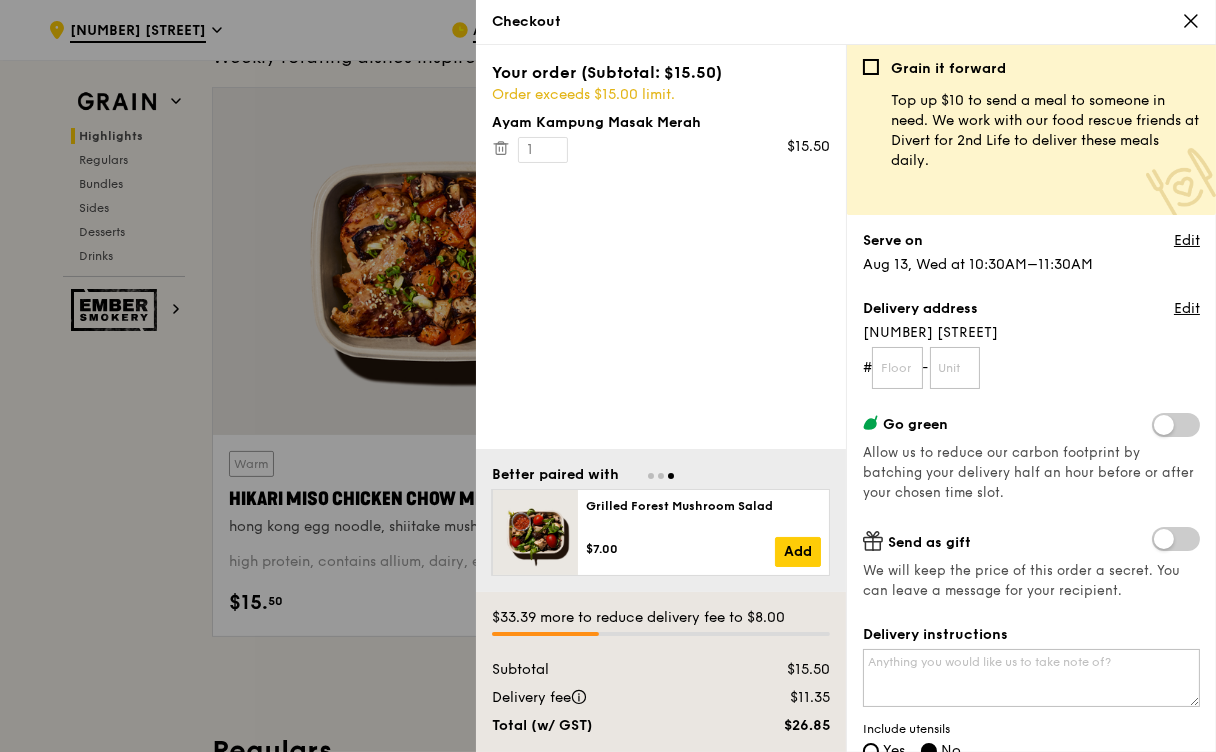 scroll, scrollTop: 0, scrollLeft: 0, axis: both 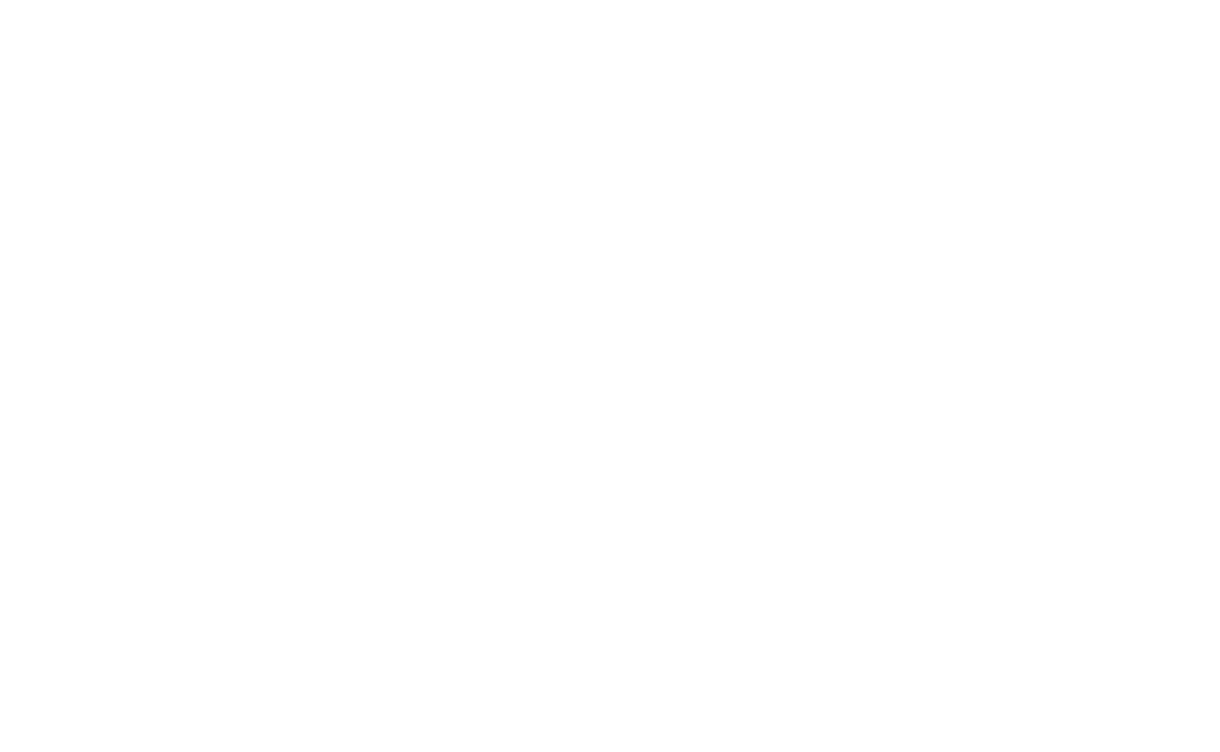 select on "100" 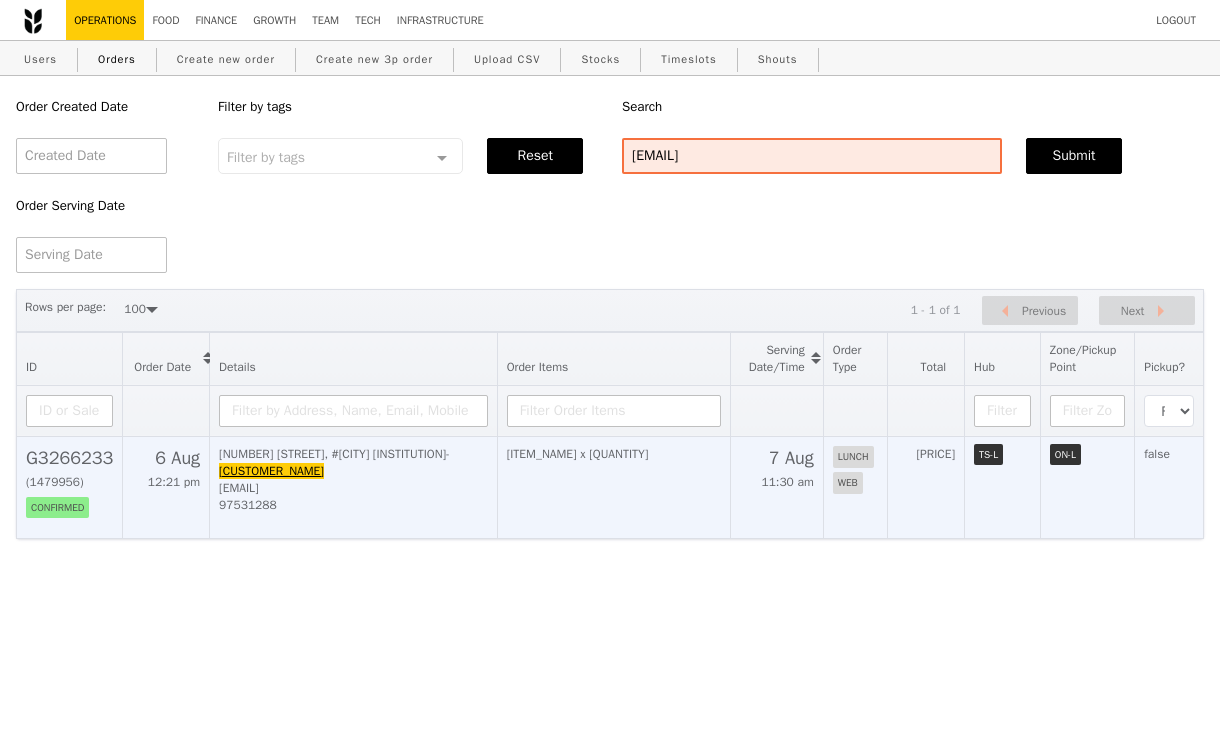 click on "[ITEM_NAME] x [QUANTITY]" at bounding box center [613, 487] 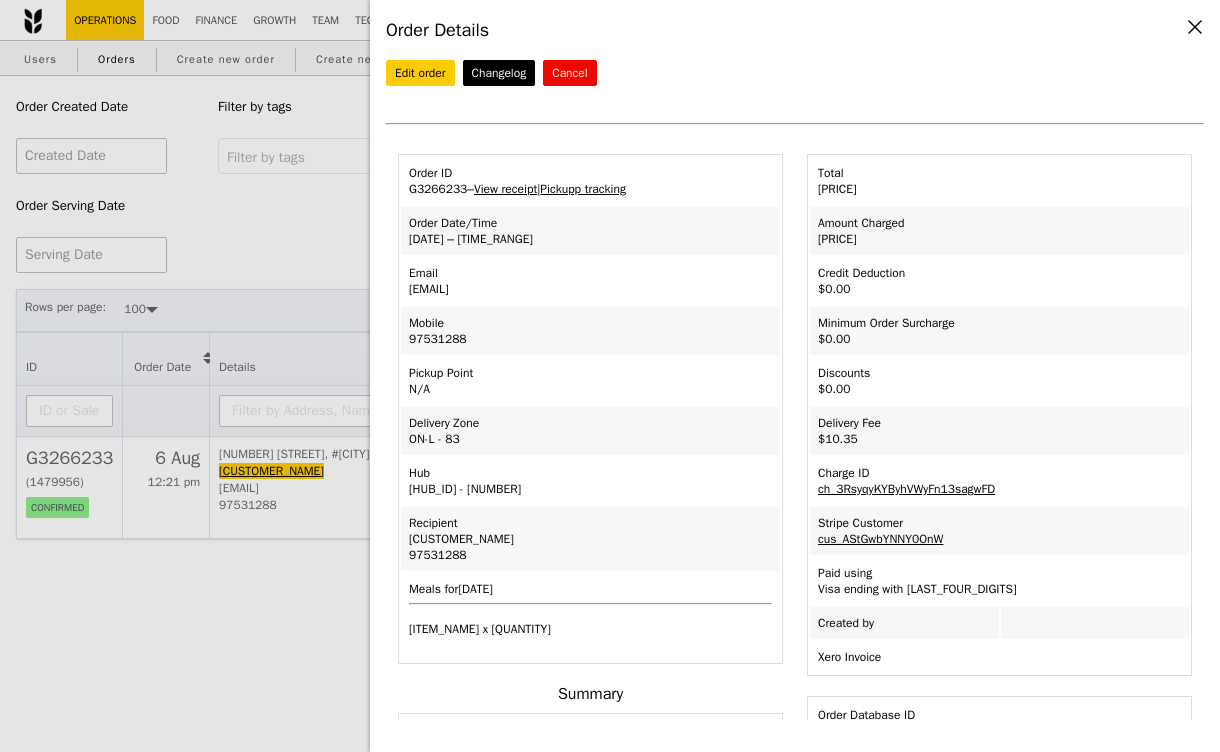 click on "Order ID
[ORDER_ID]
–
View receipt
|
Pickupp tracking" at bounding box center [590, 181] 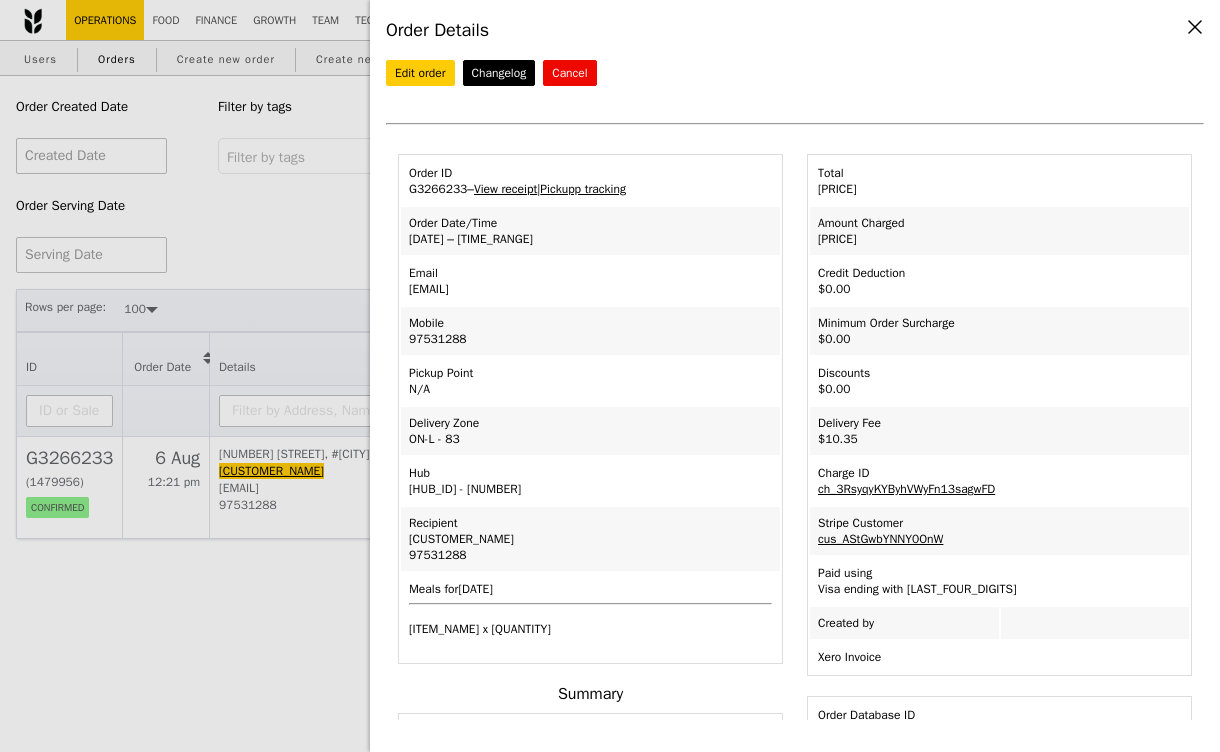 click on "View receipt" at bounding box center [505, 189] 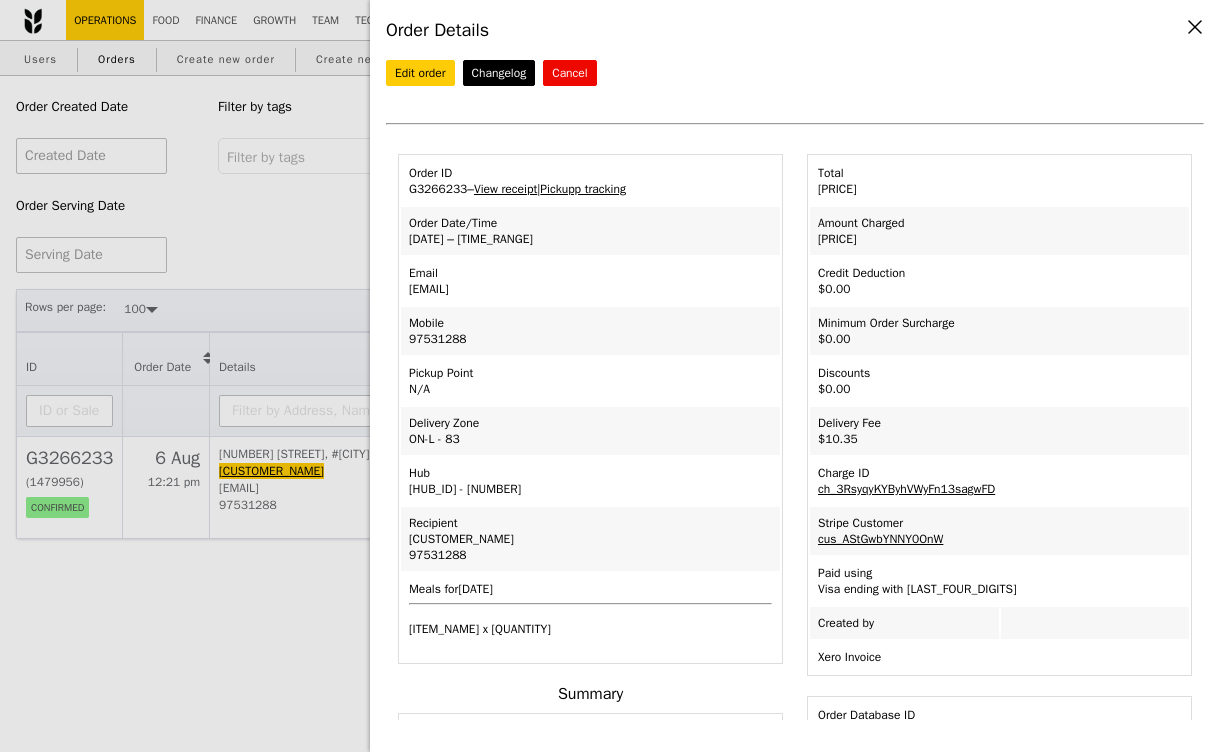 click on "Charge ID" at bounding box center (999, 473) 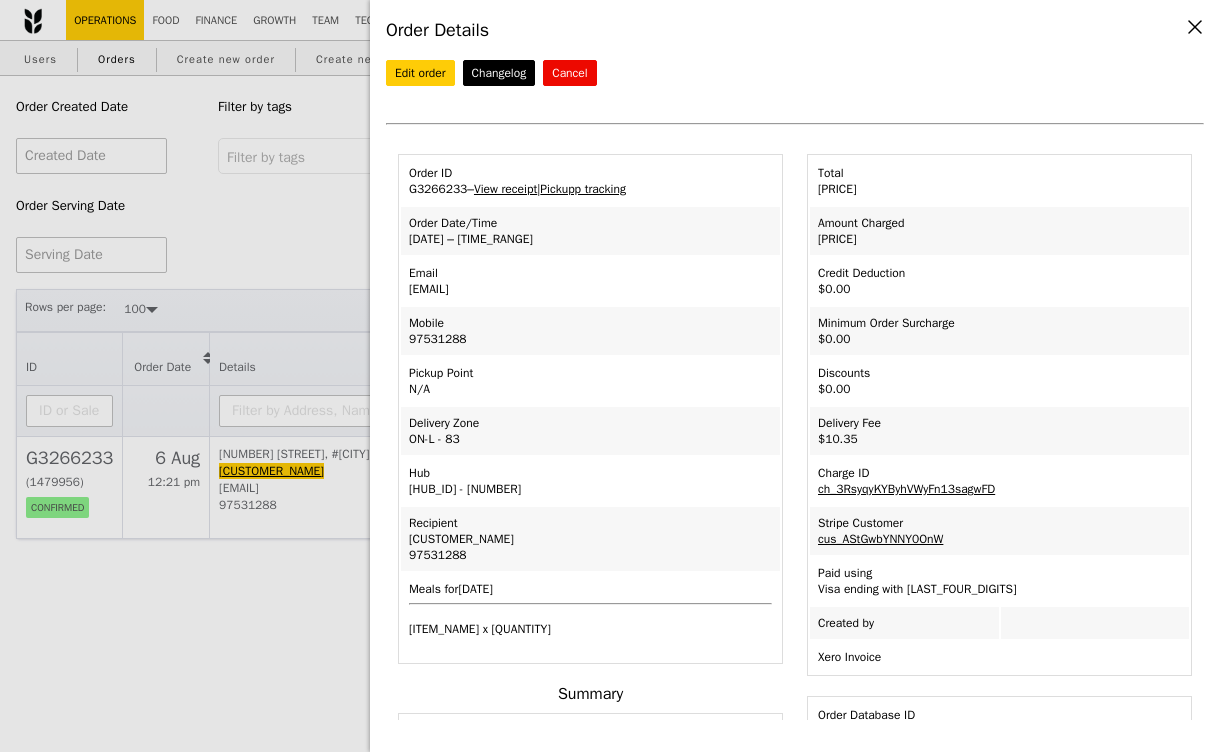 drag, startPoint x: 1029, startPoint y: 479, endPoint x: 810, endPoint y: 483, distance: 219.03653 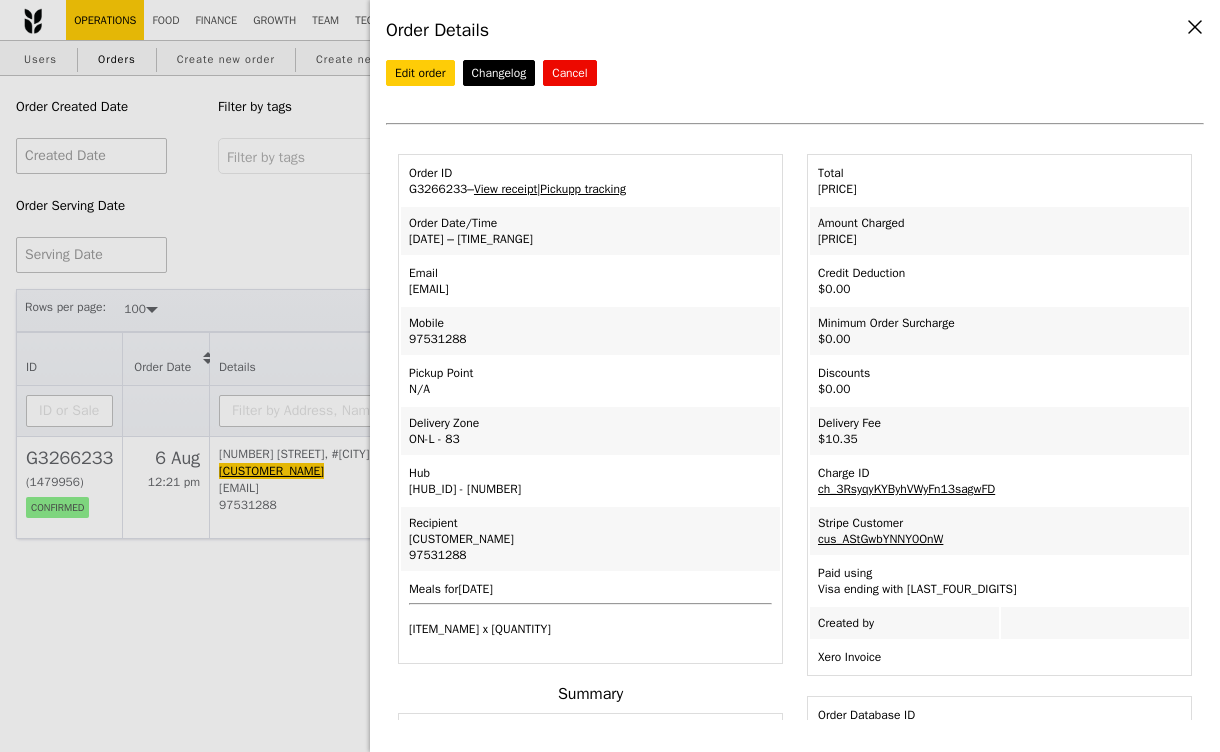 click on "Charge ID
[CHARGE_ID]" at bounding box center (999, 481) 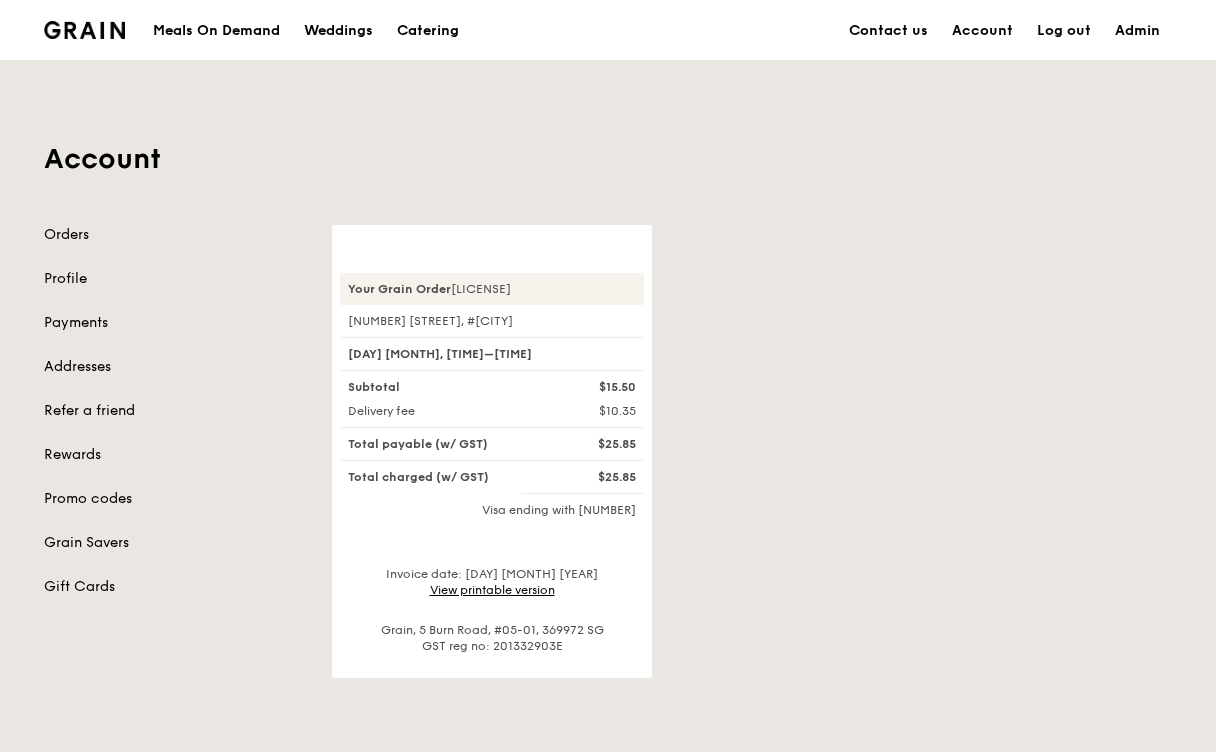 scroll, scrollTop: 0, scrollLeft: 0, axis: both 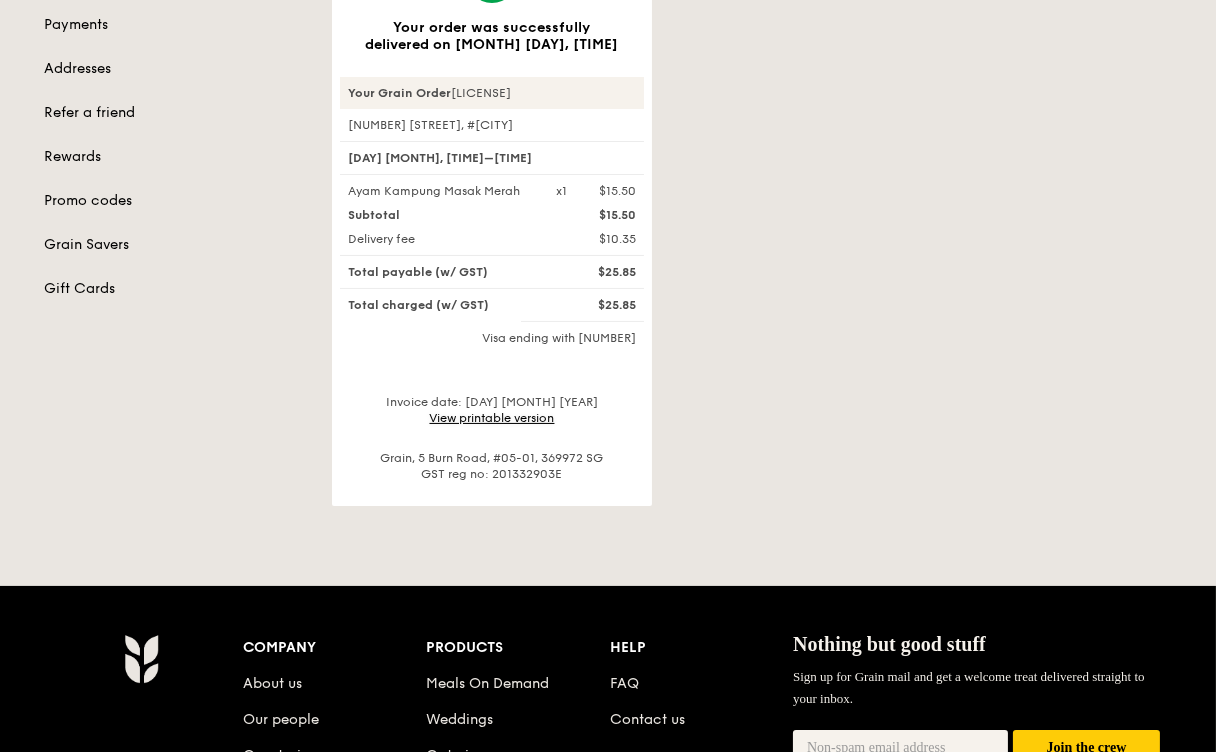 click on "View printable version" at bounding box center [492, 418] 